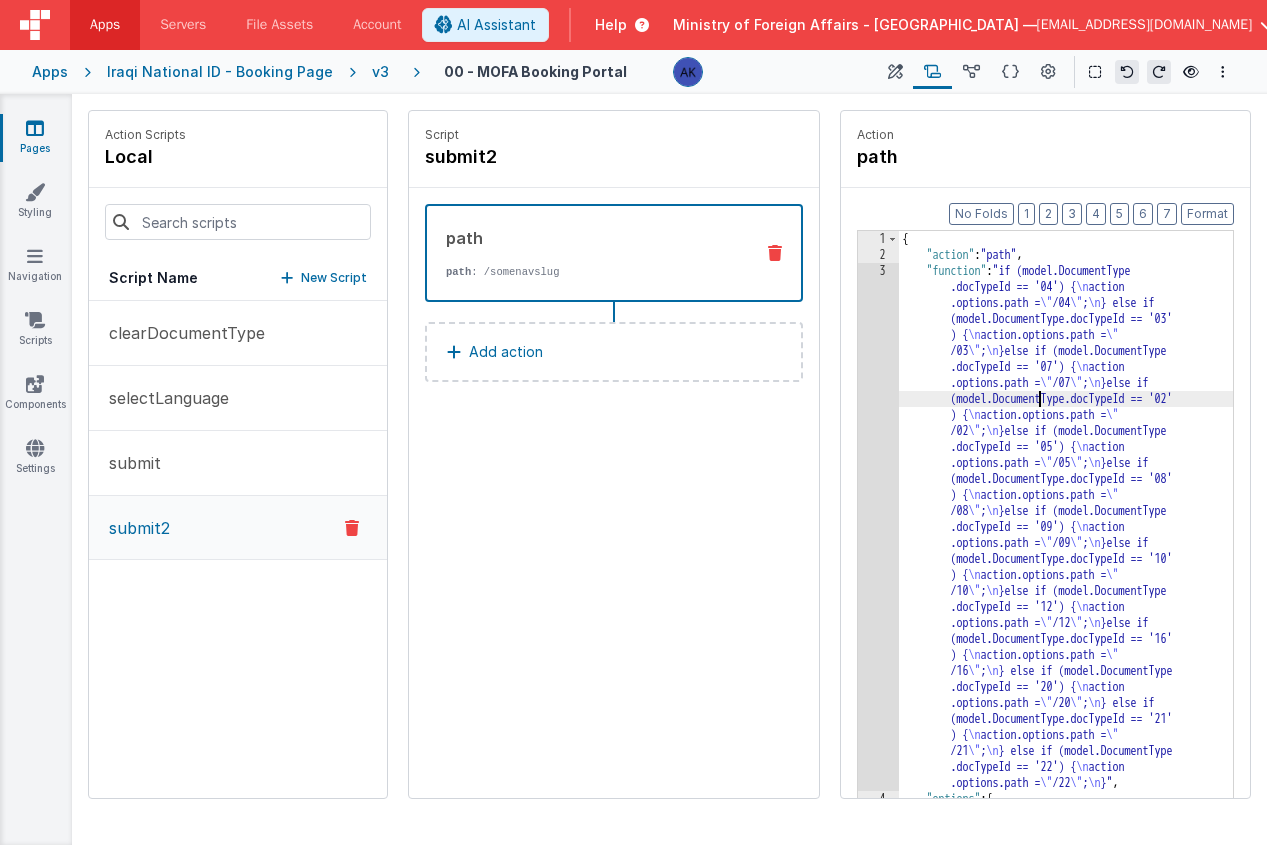 scroll, scrollTop: 0, scrollLeft: 0, axis: both 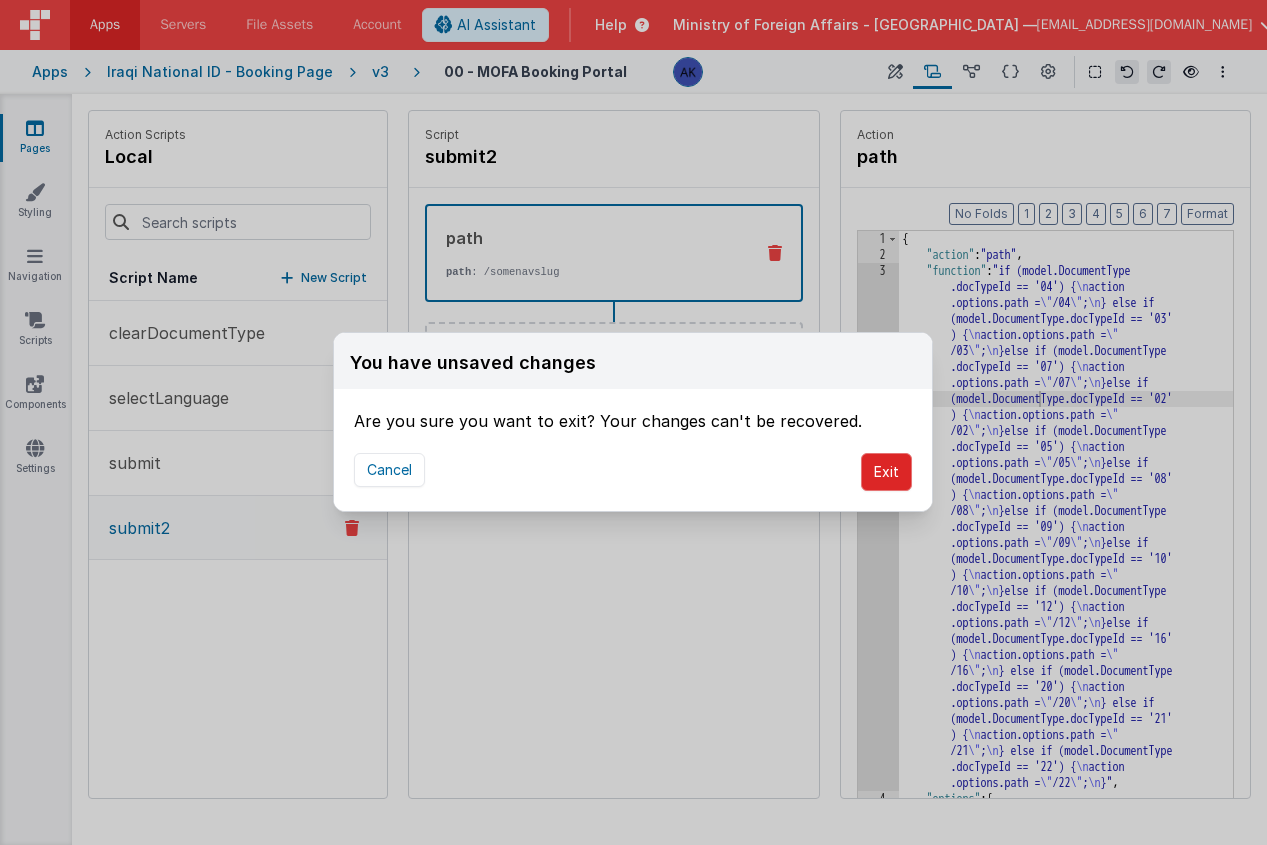 click on "Exit" at bounding box center [886, 472] 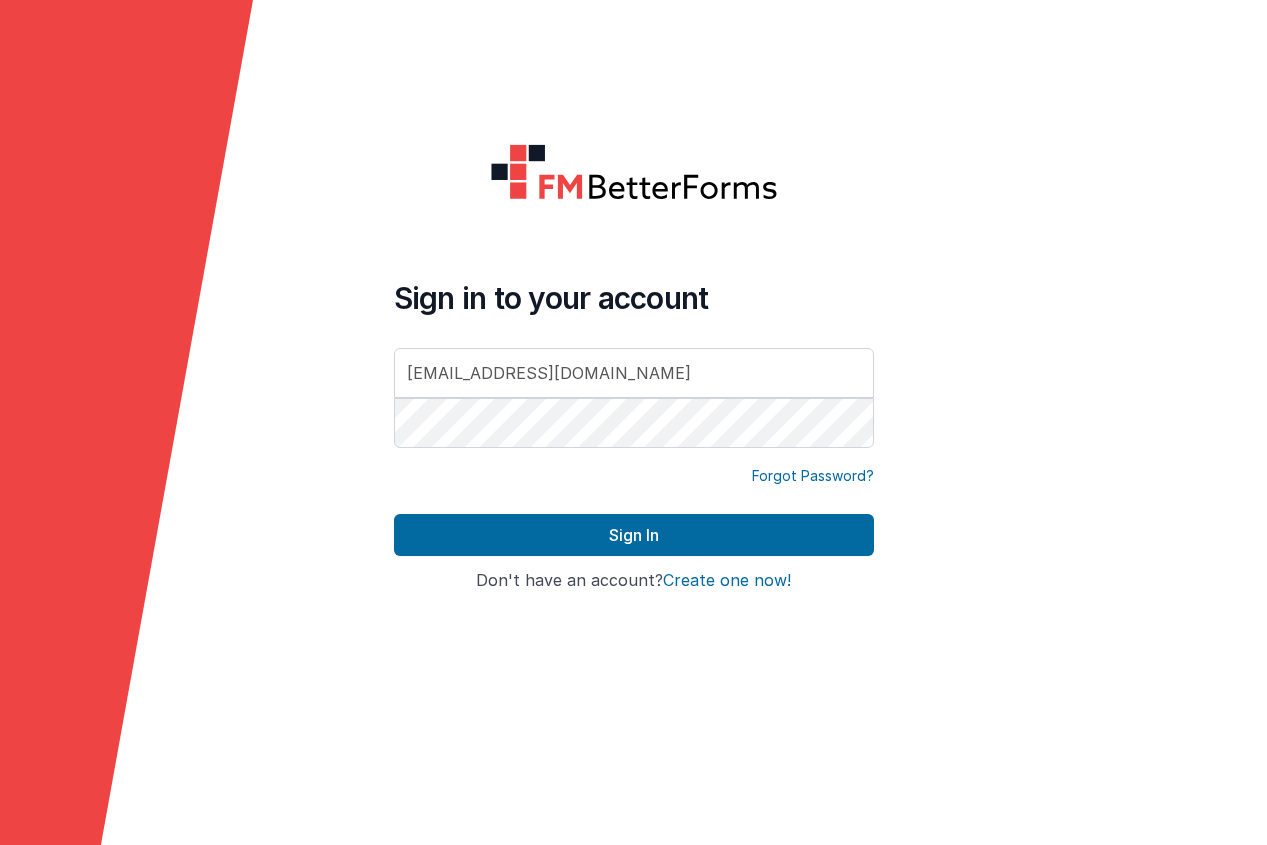 scroll, scrollTop: 0, scrollLeft: 0, axis: both 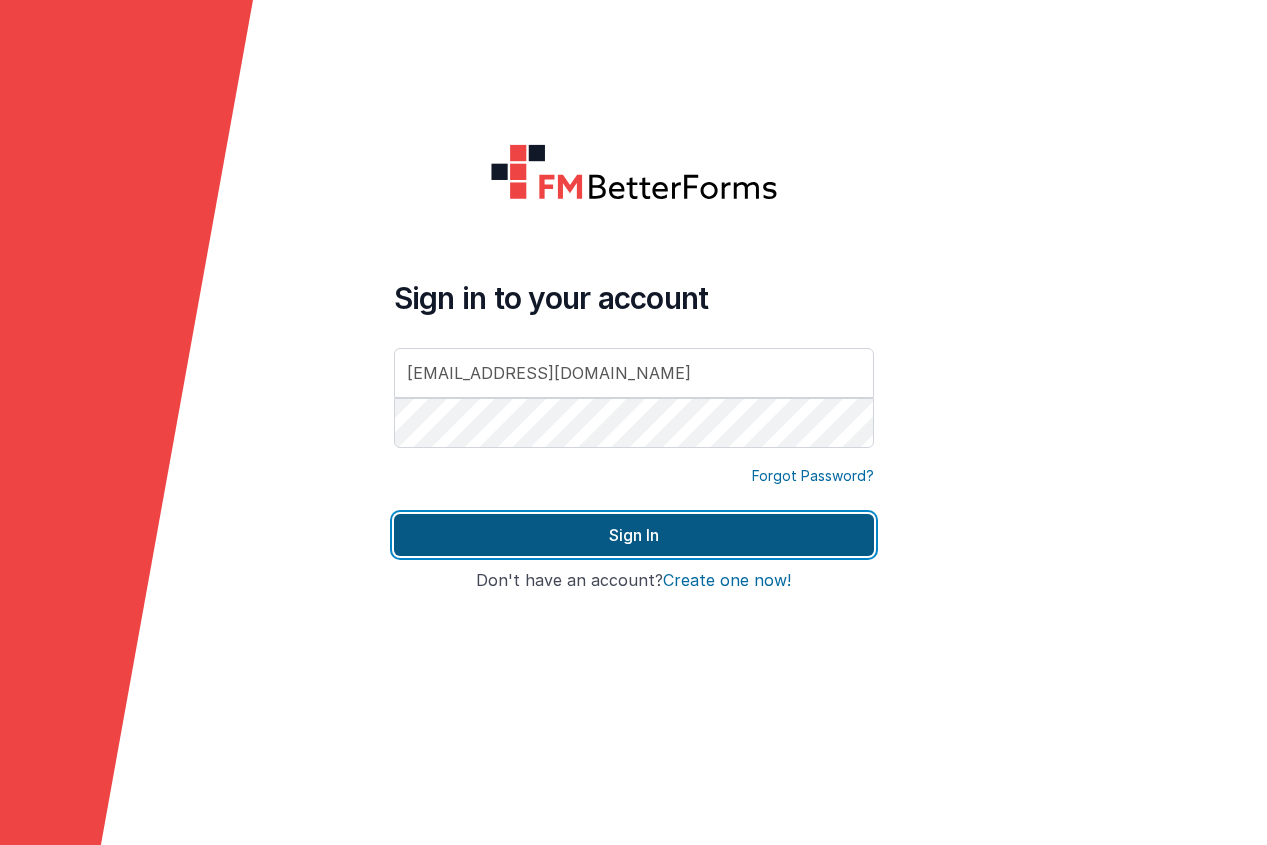 click on "Sign In" at bounding box center [634, 535] 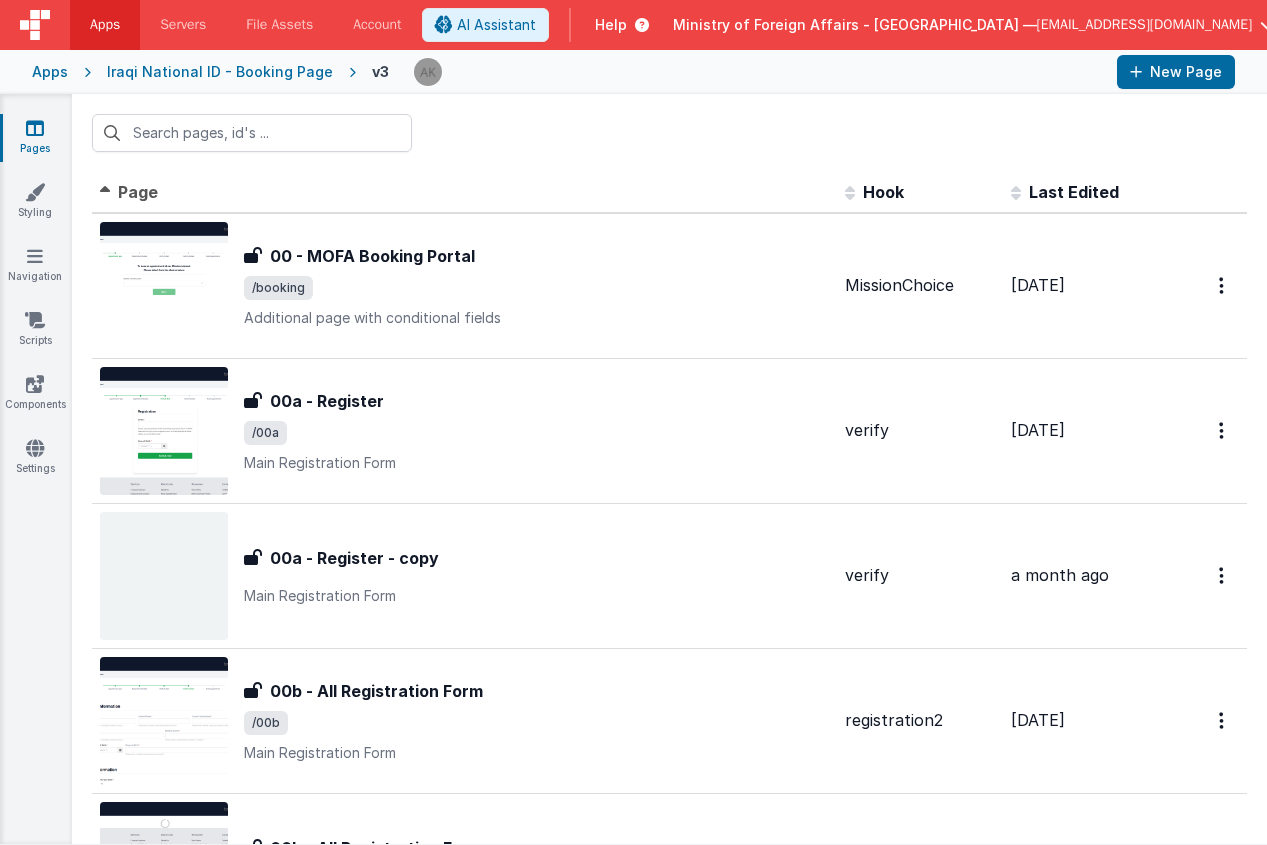 click on "Iraqi National ID - Booking Page" at bounding box center [220, 72] 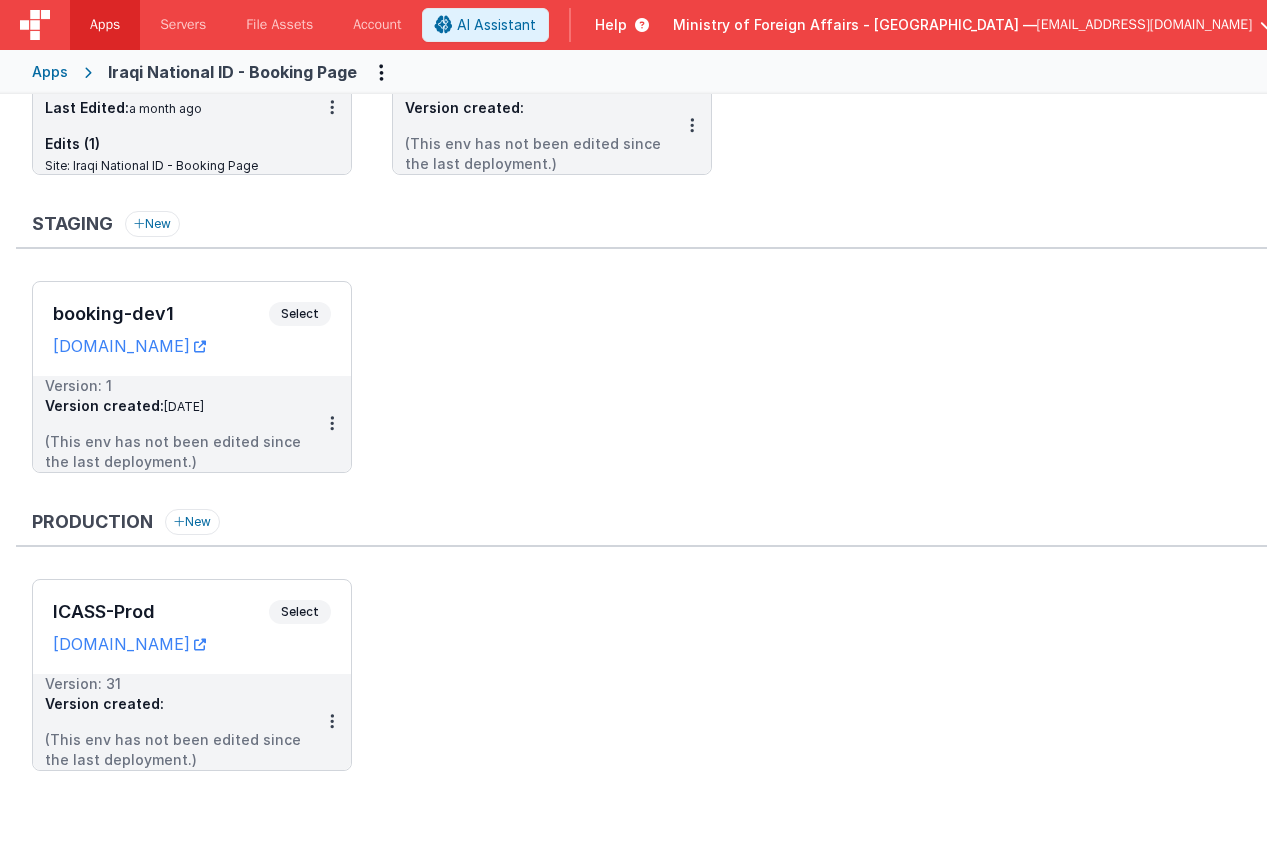 scroll, scrollTop: 0, scrollLeft: 0, axis: both 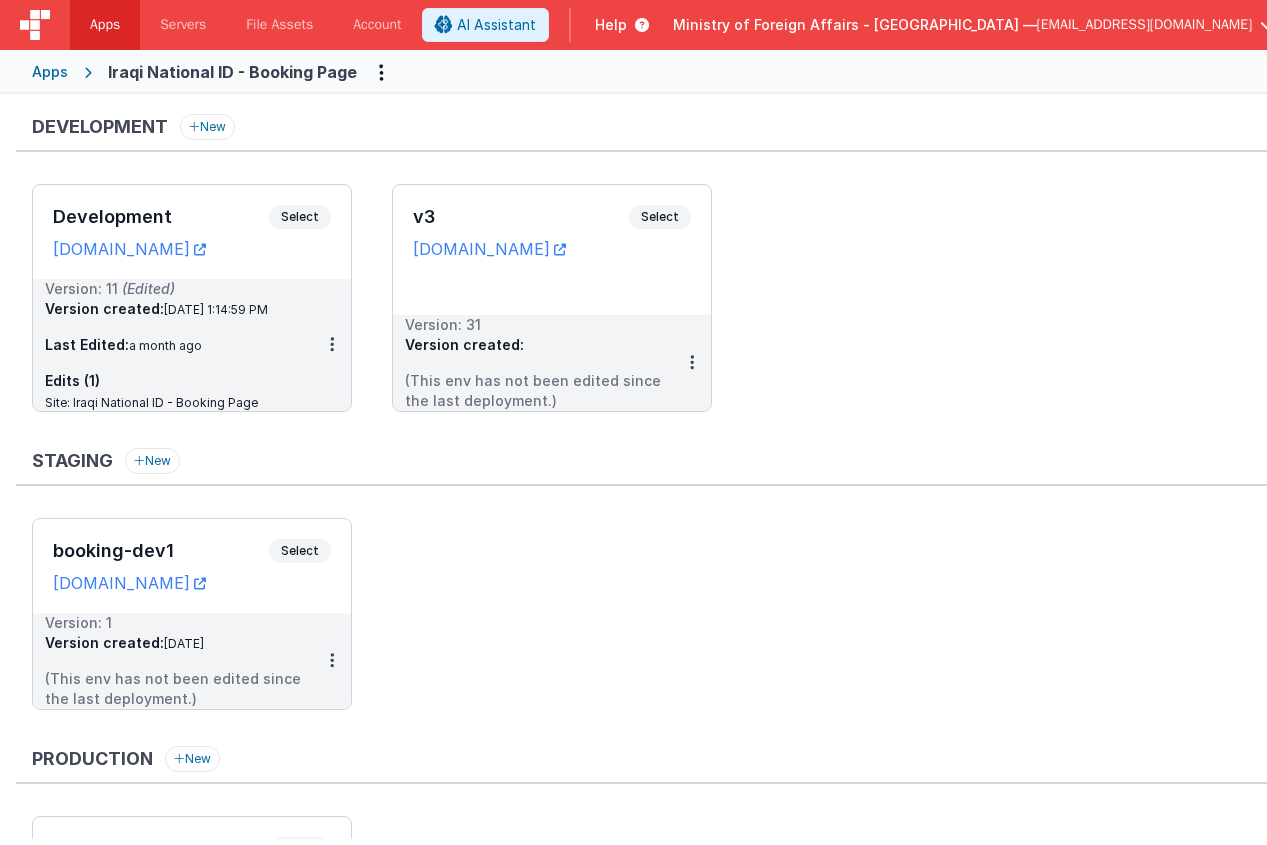 click on "Apps" at bounding box center (50, 72) 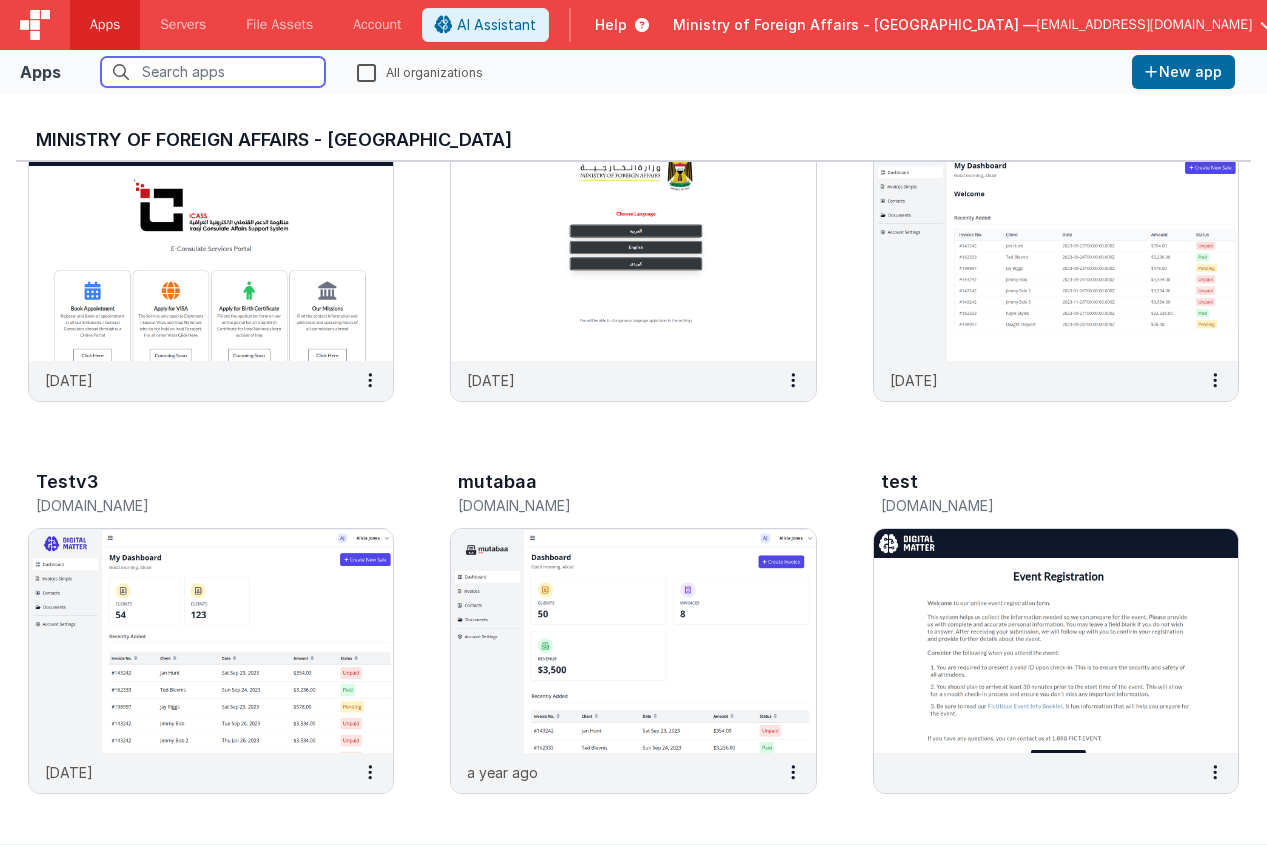 scroll, scrollTop: 522, scrollLeft: 0, axis: vertical 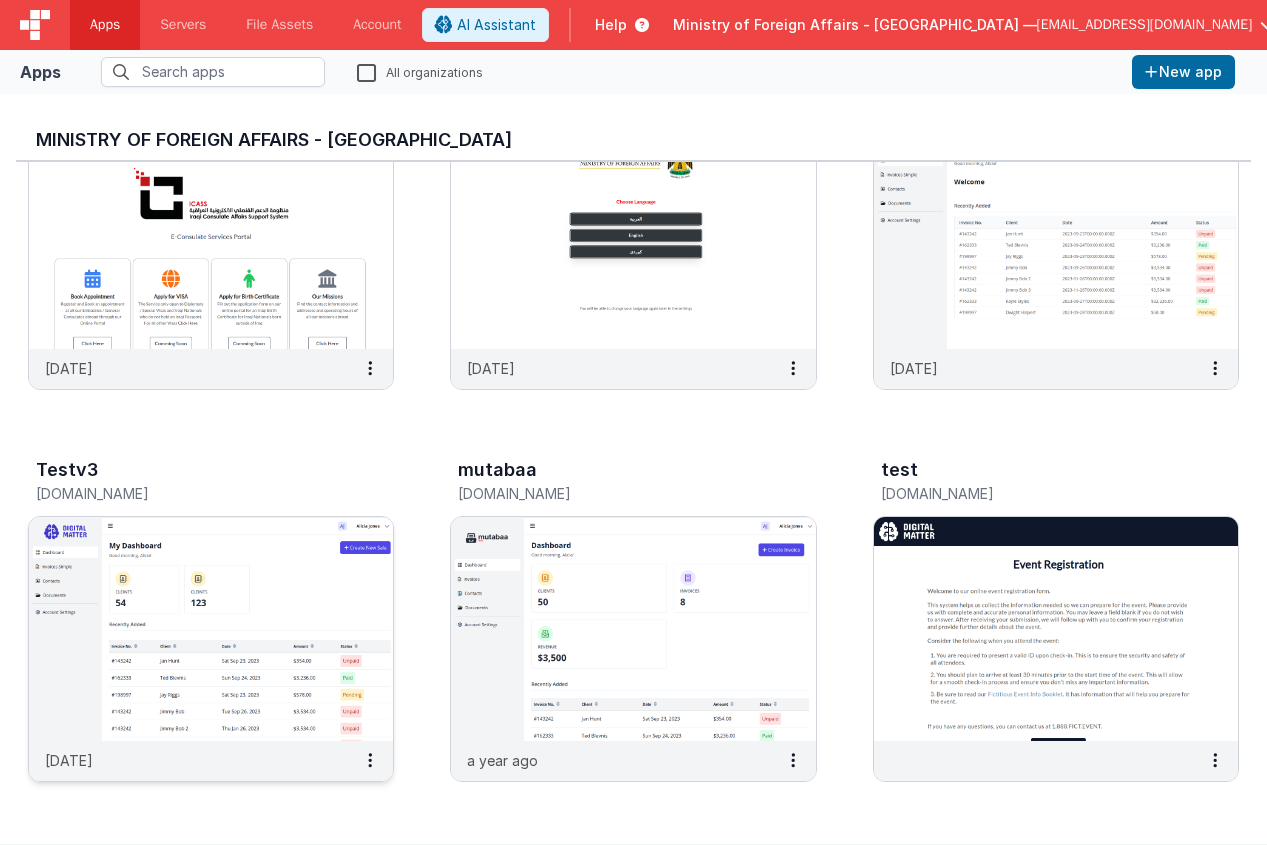click at bounding box center (211, 629) 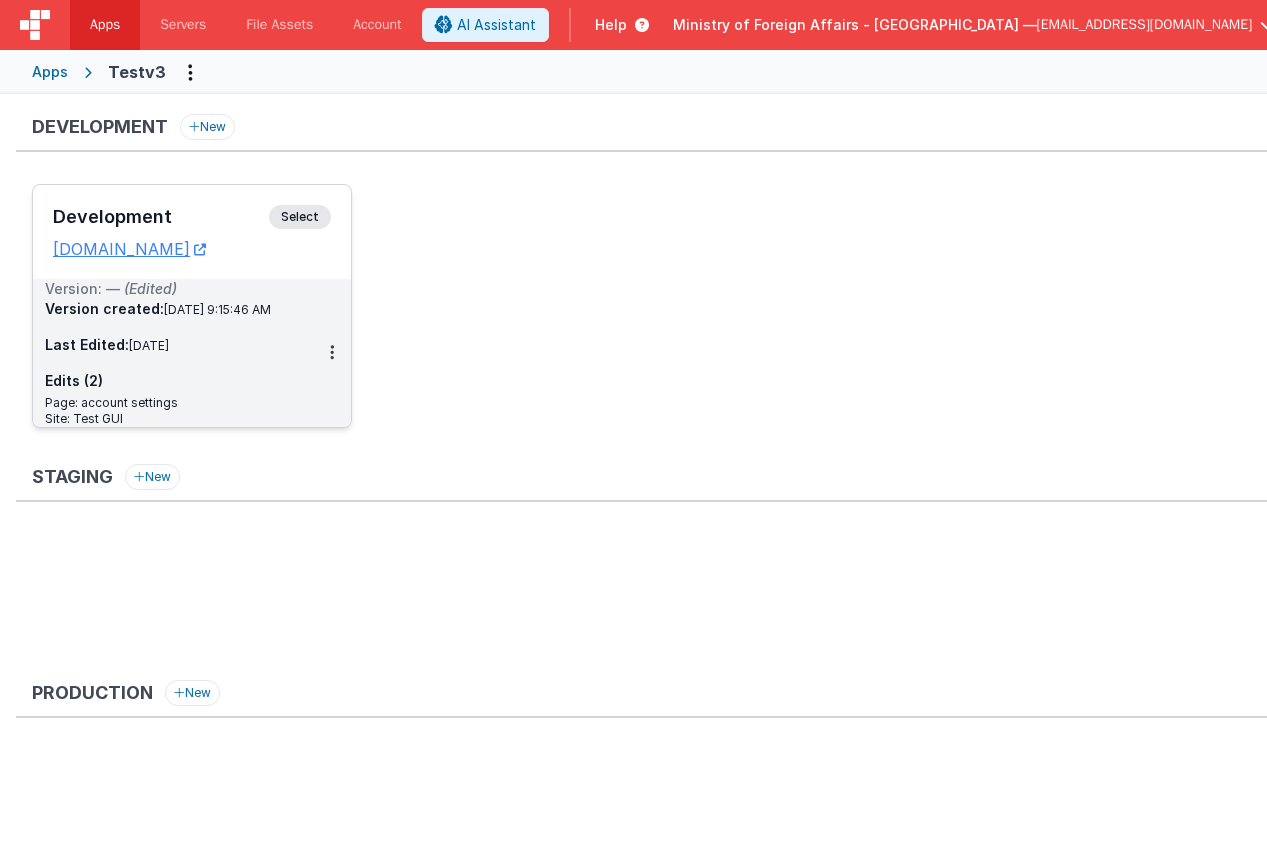 click on "Select" at bounding box center (300, 217) 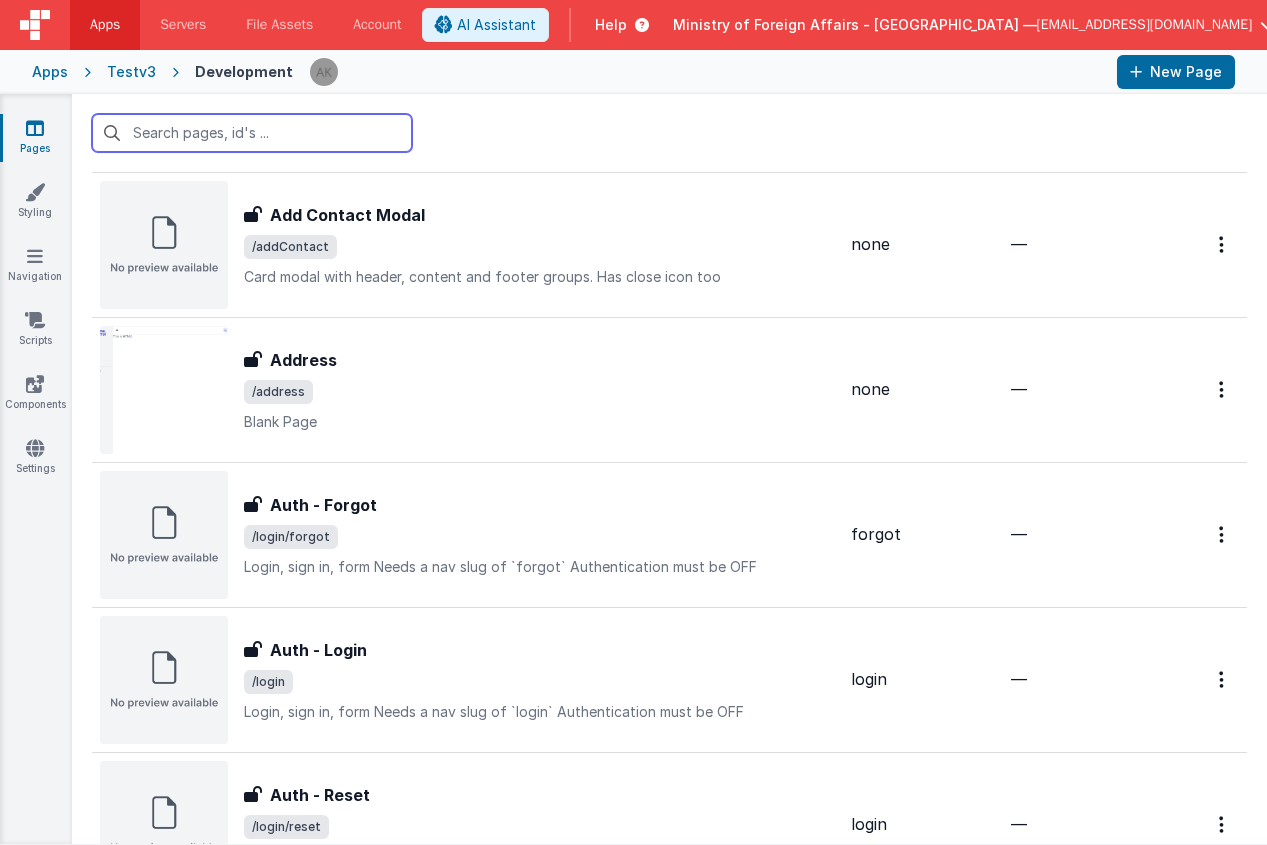 scroll, scrollTop: 0, scrollLeft: 0, axis: both 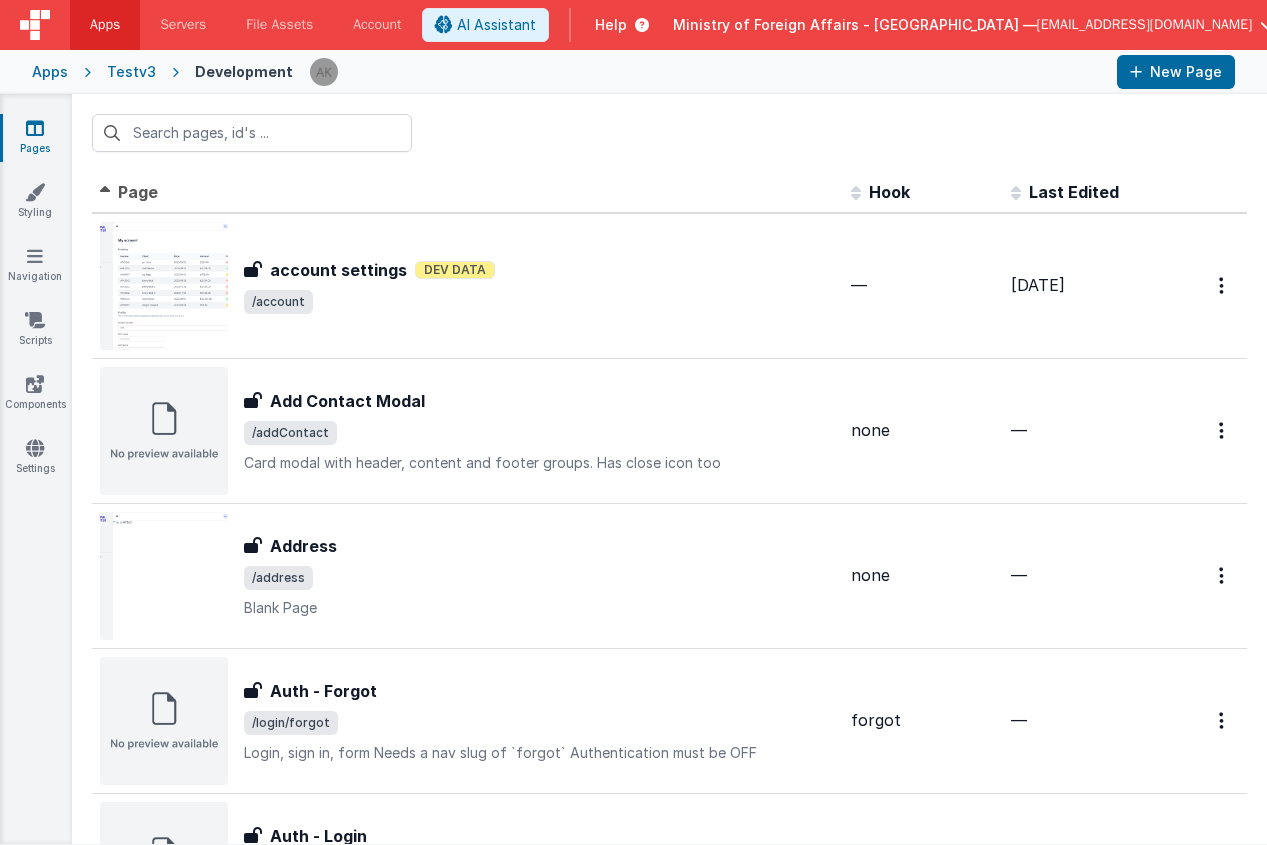 click on "Help" at bounding box center (611, 25) 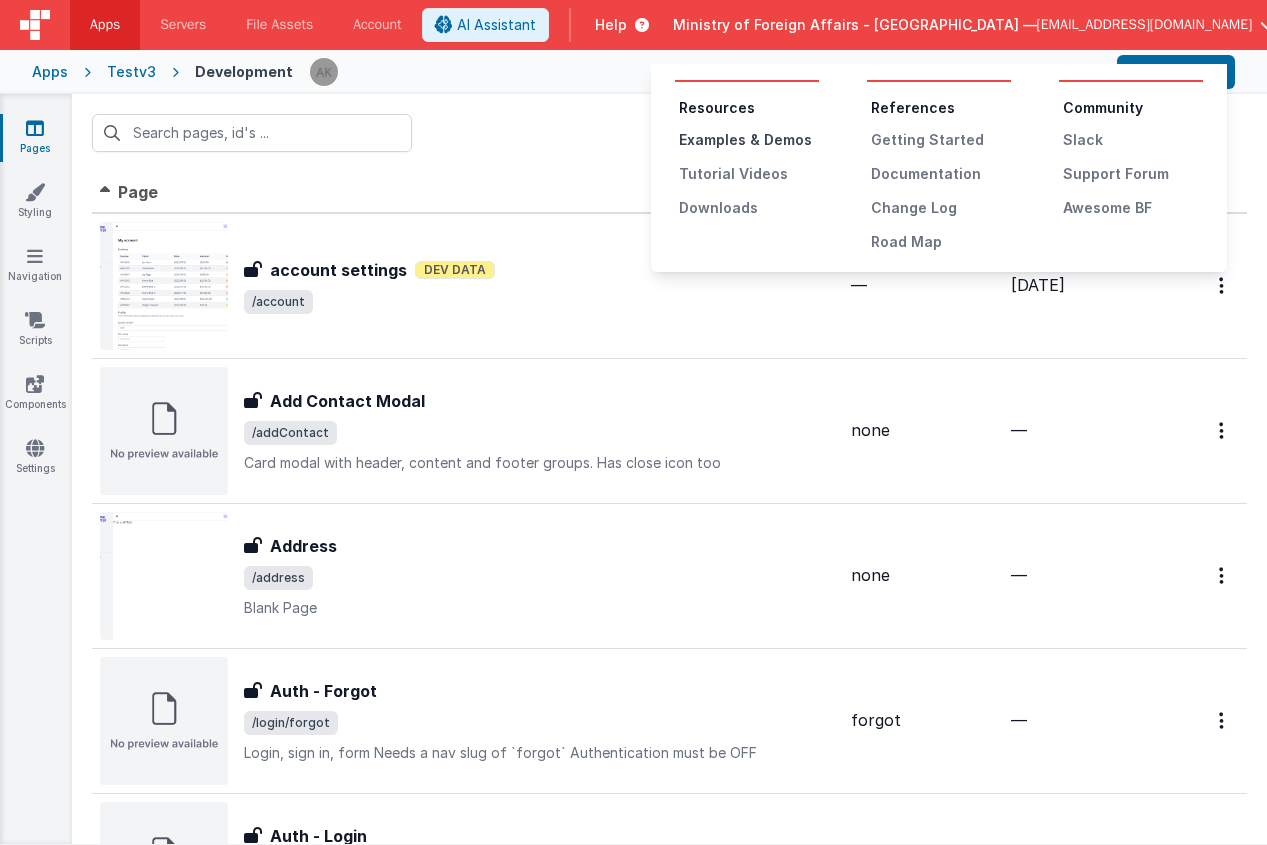 click on "Examples & Demos" at bounding box center (749, 140) 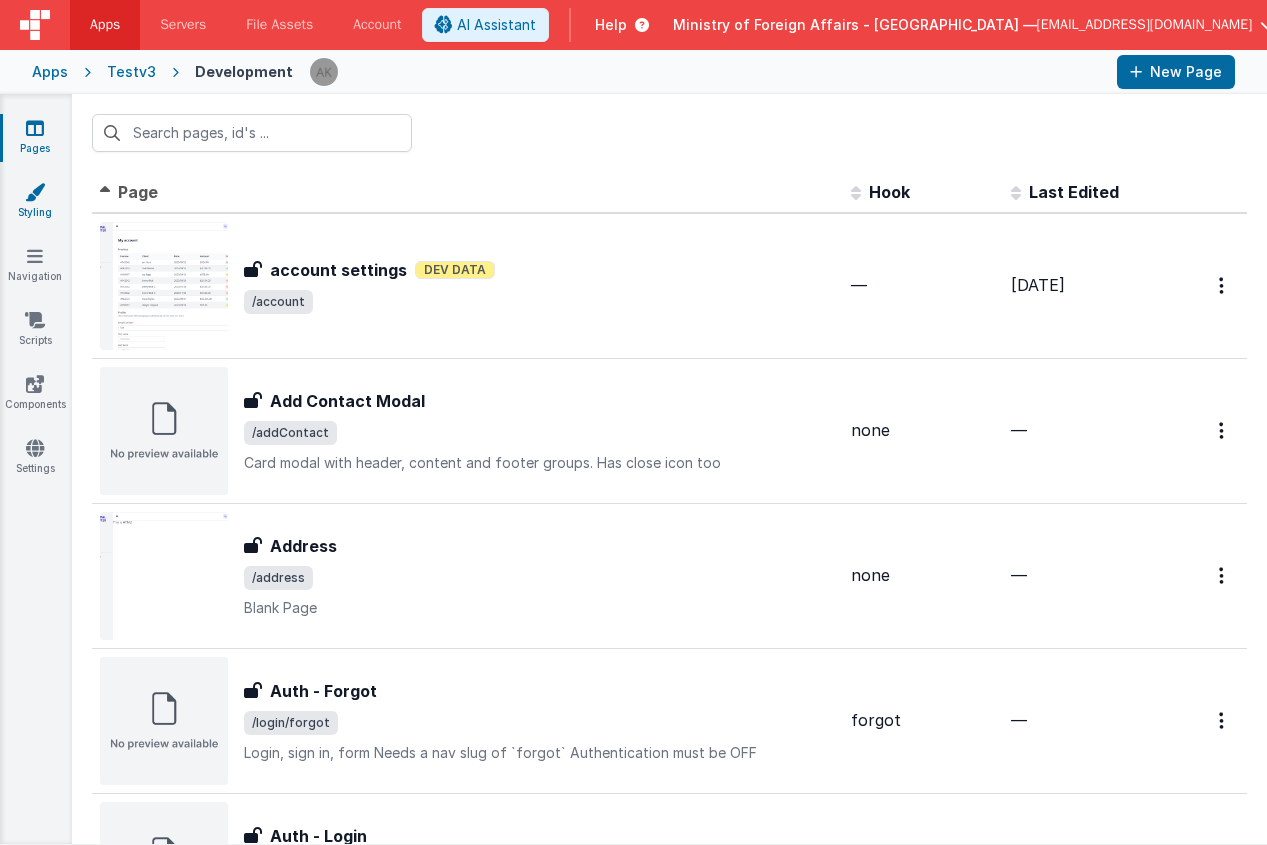 click at bounding box center [35, 192] 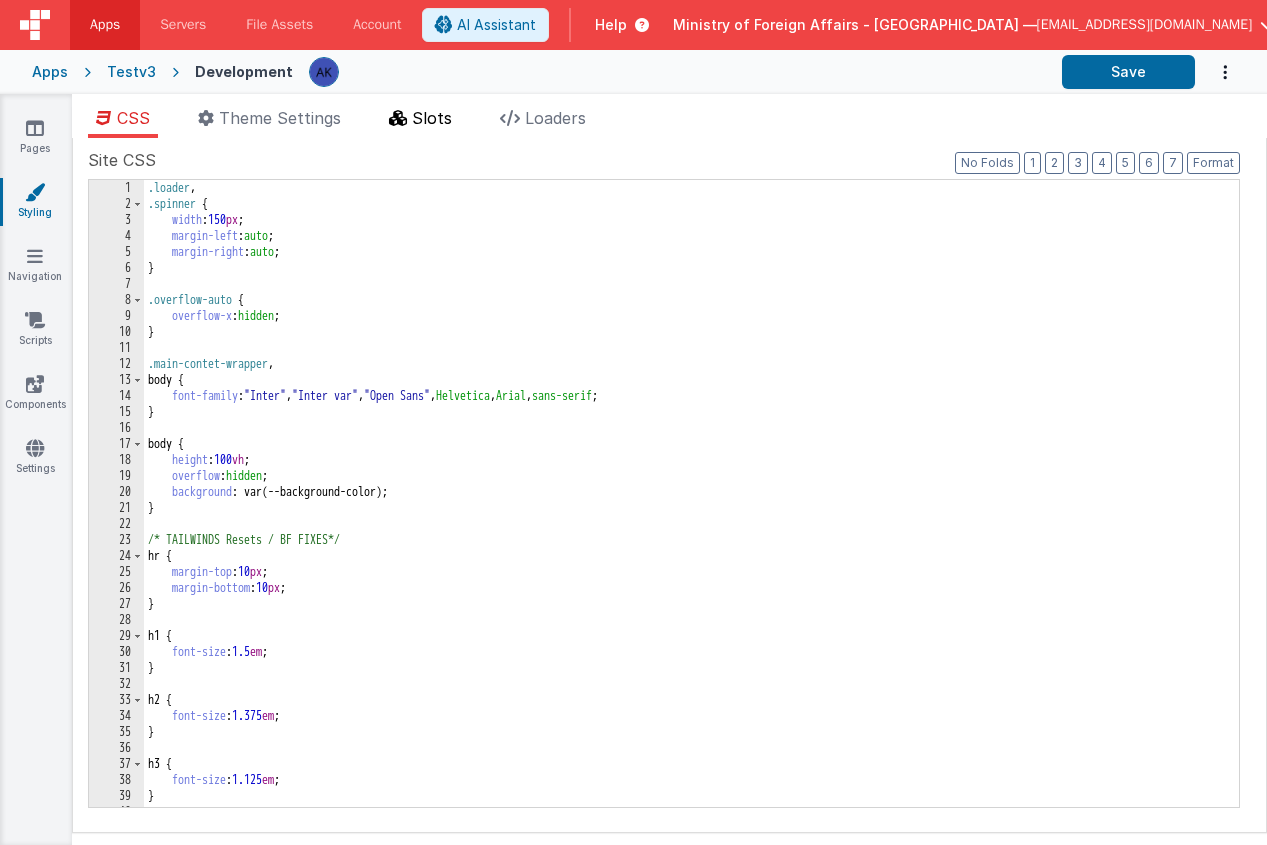 click on "Slots" at bounding box center (420, 122) 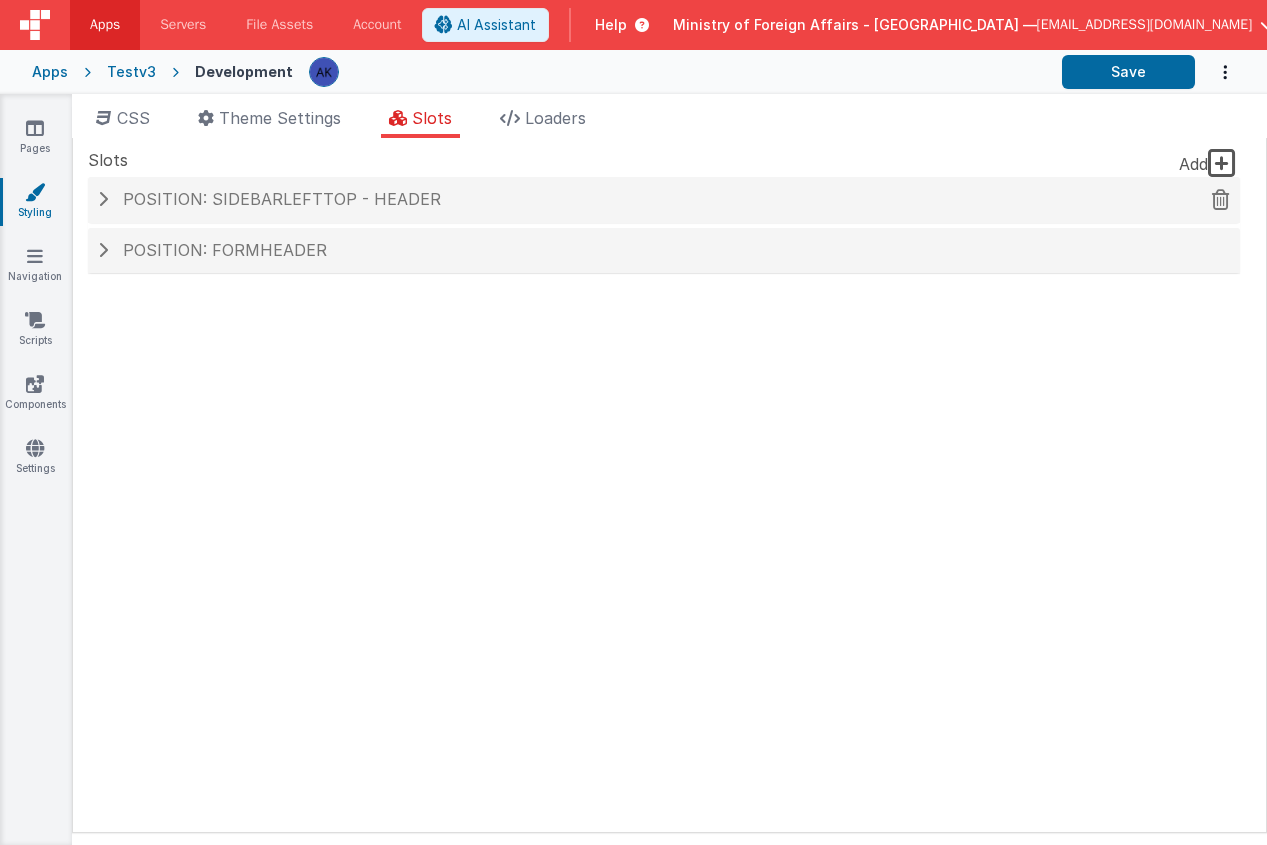 click on "Position: sidebarLeftTop  - header" at bounding box center [282, 199] 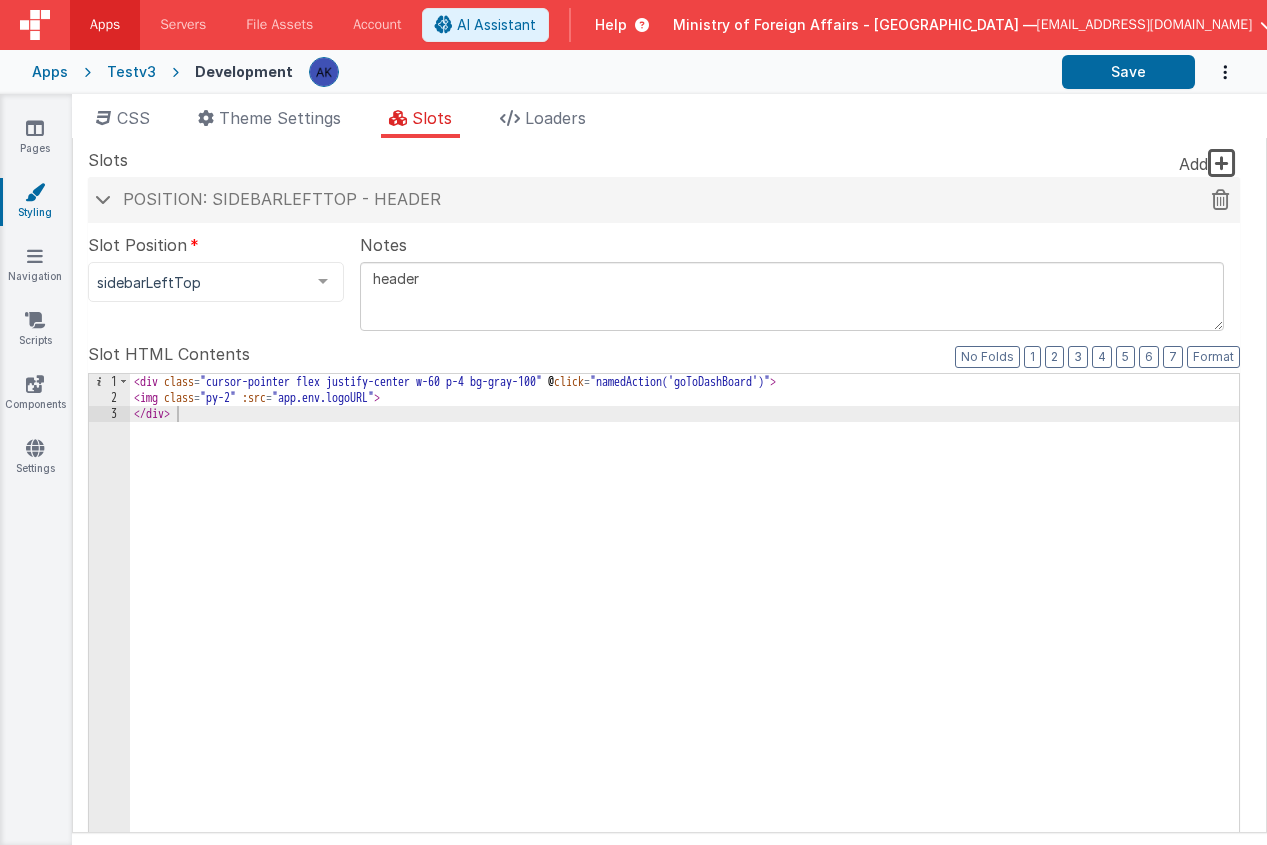 click on "Position: sidebarLeftTop  - header" at bounding box center (282, 199) 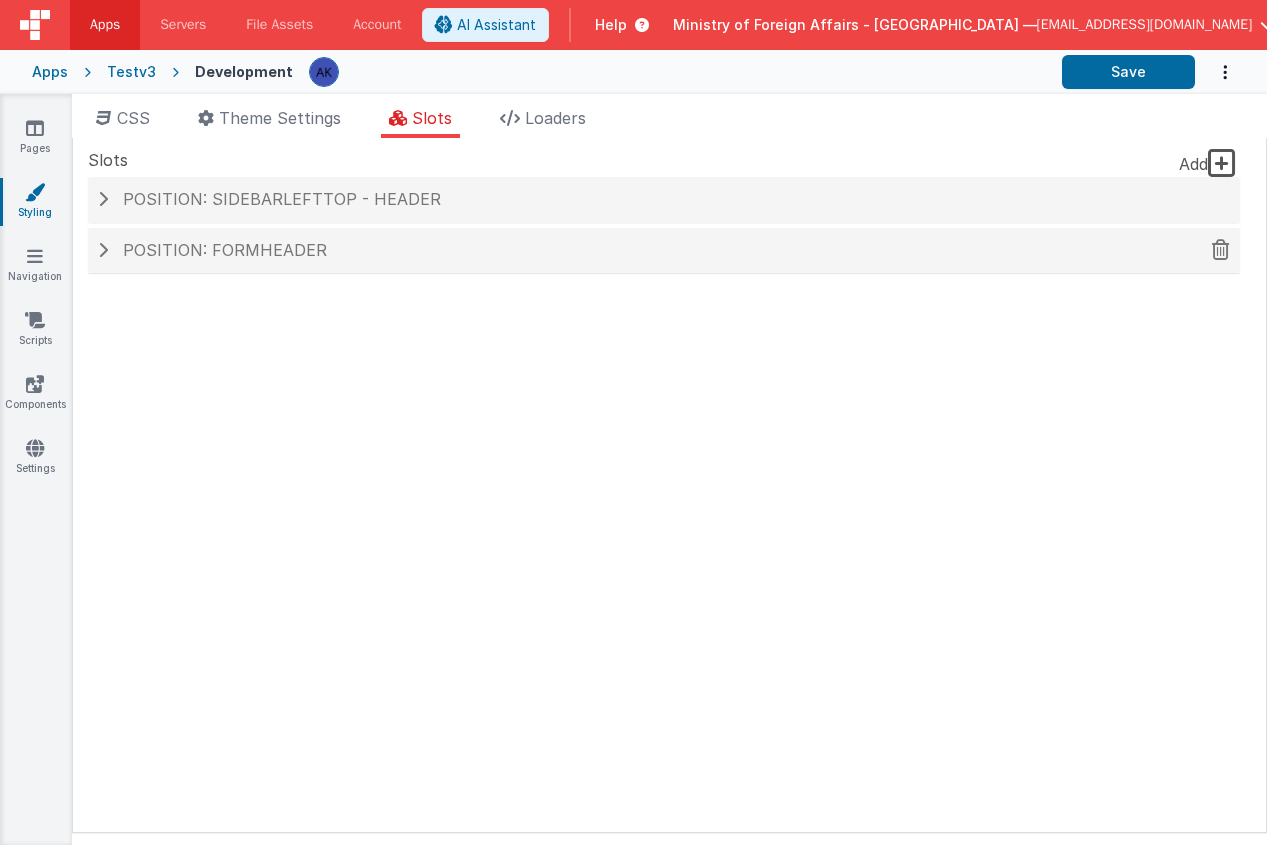 click on "Position: formHeader" at bounding box center (664, 251) 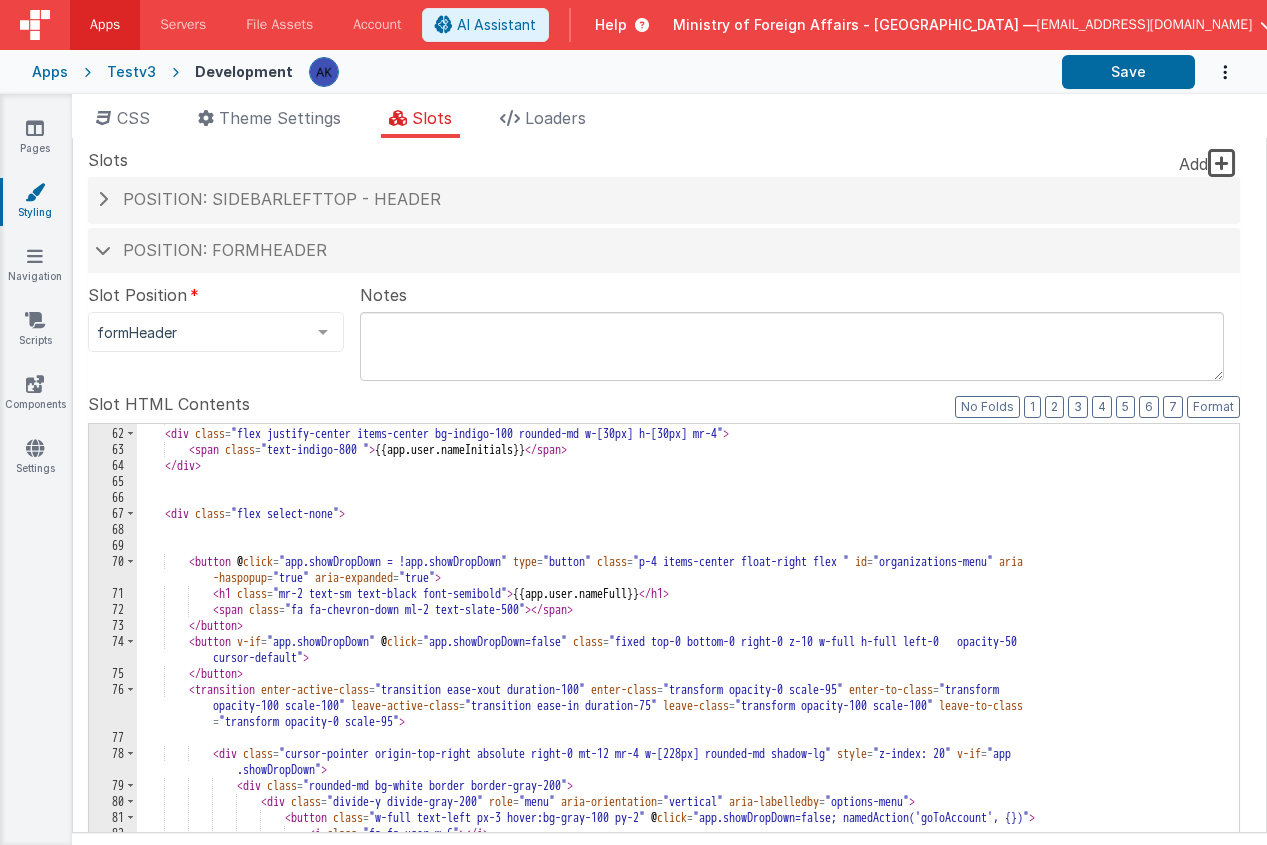 scroll, scrollTop: 1176, scrollLeft: 0, axis: vertical 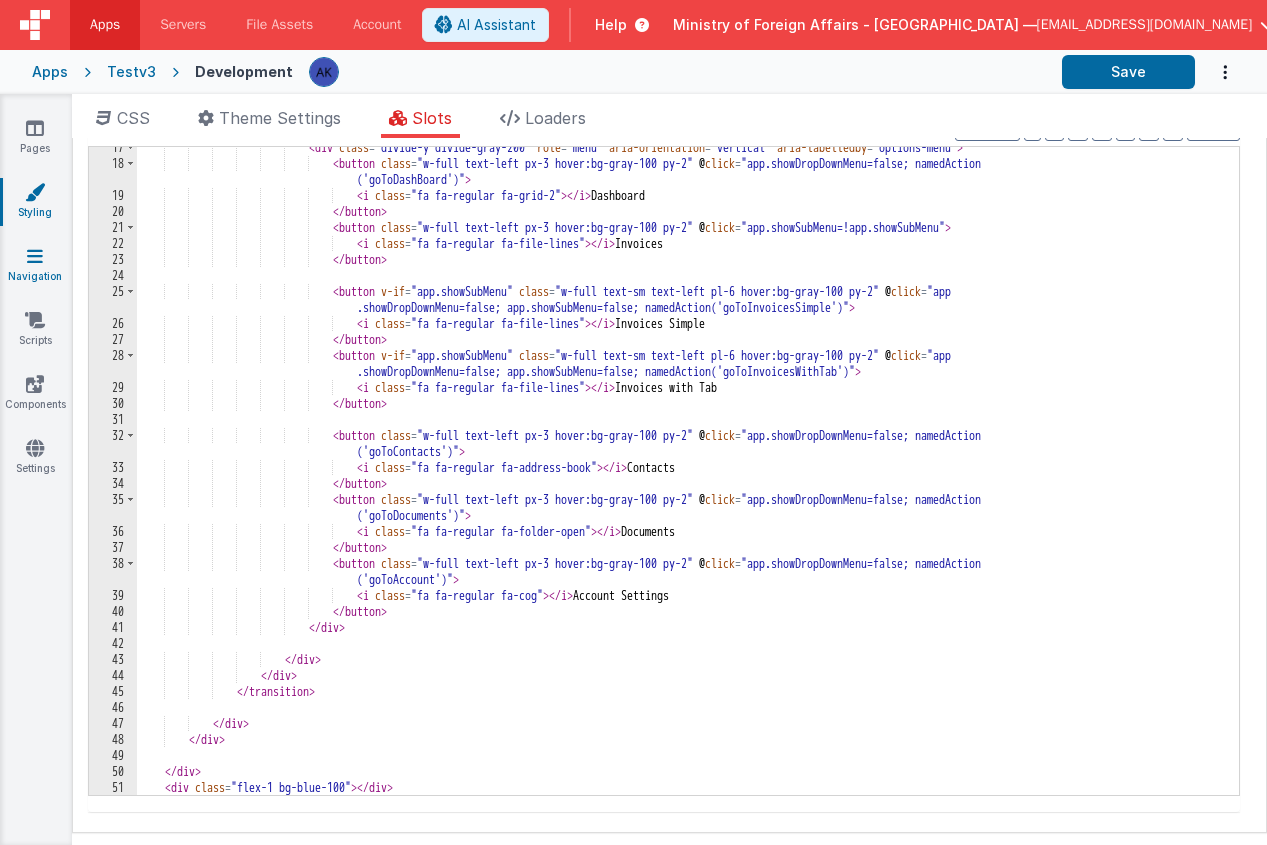 click on "Navigation" at bounding box center (35, 266) 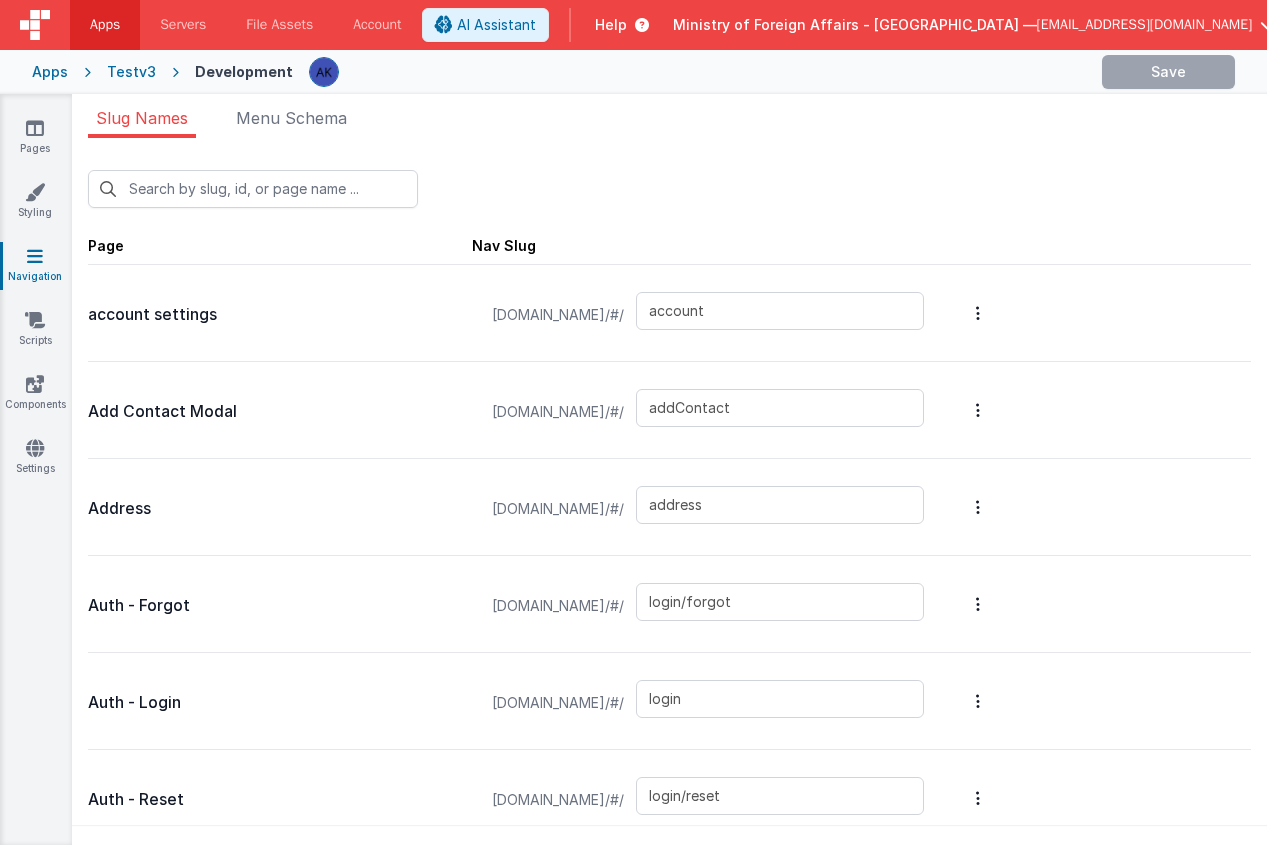 type 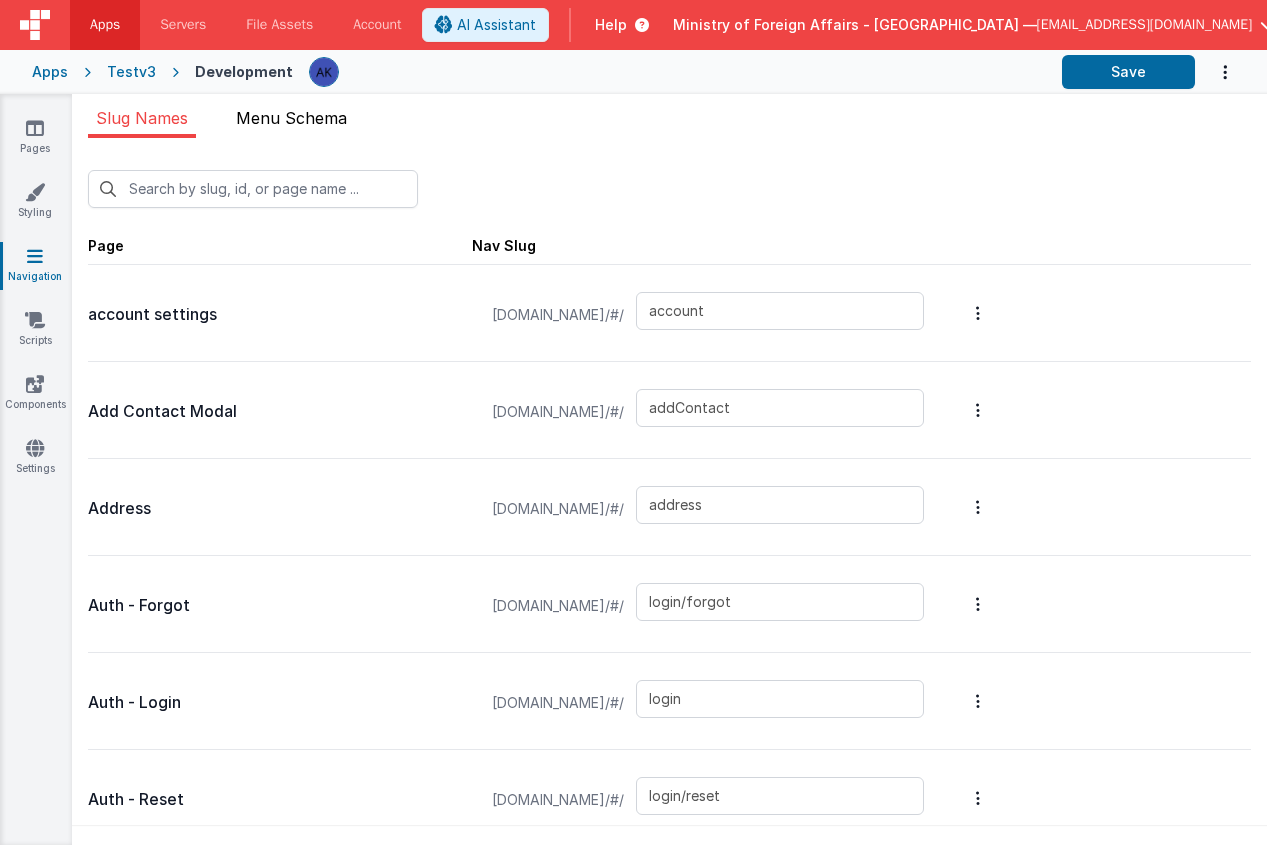 click on "Menu Schema" at bounding box center (291, 122) 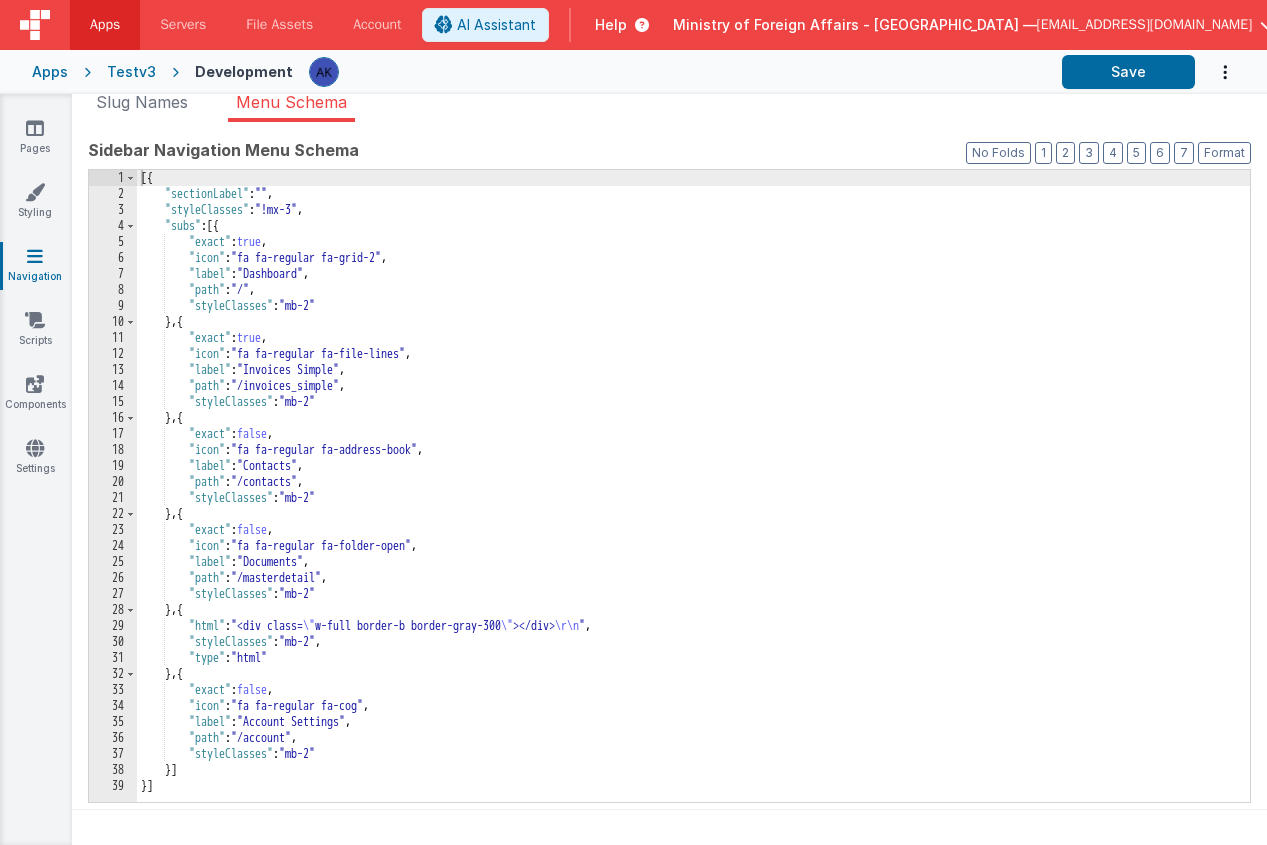 scroll, scrollTop: 0, scrollLeft: 0, axis: both 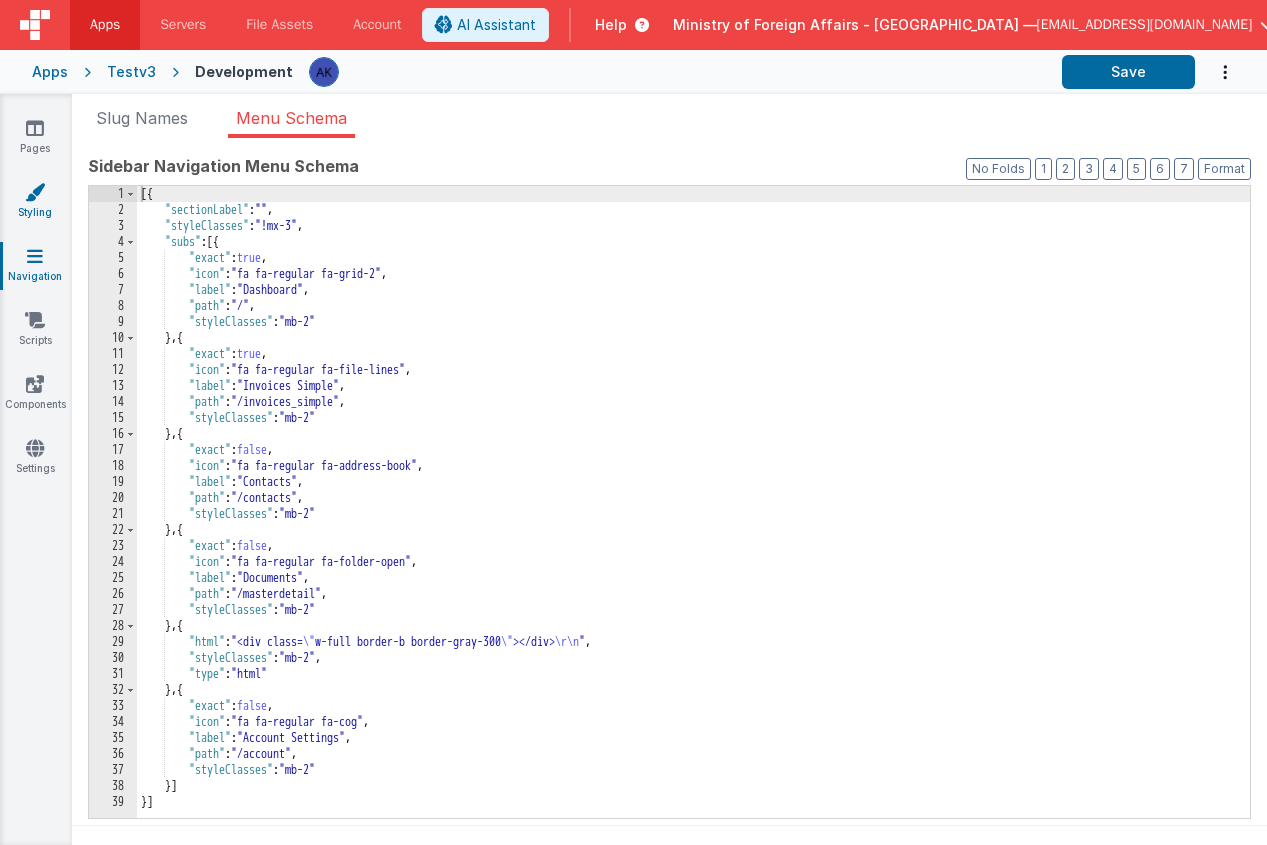 click on "Styling" at bounding box center [35, 202] 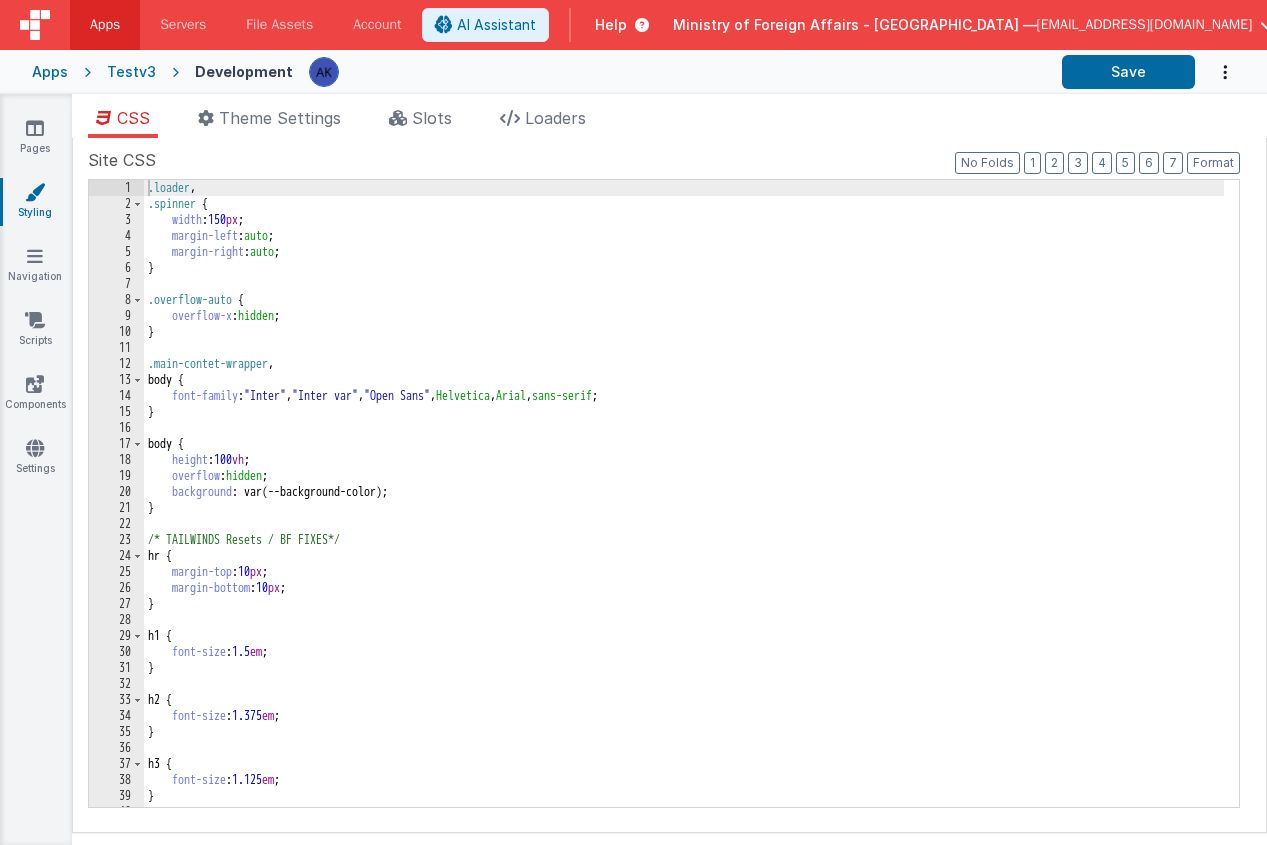 scroll, scrollTop: 0, scrollLeft: 0, axis: both 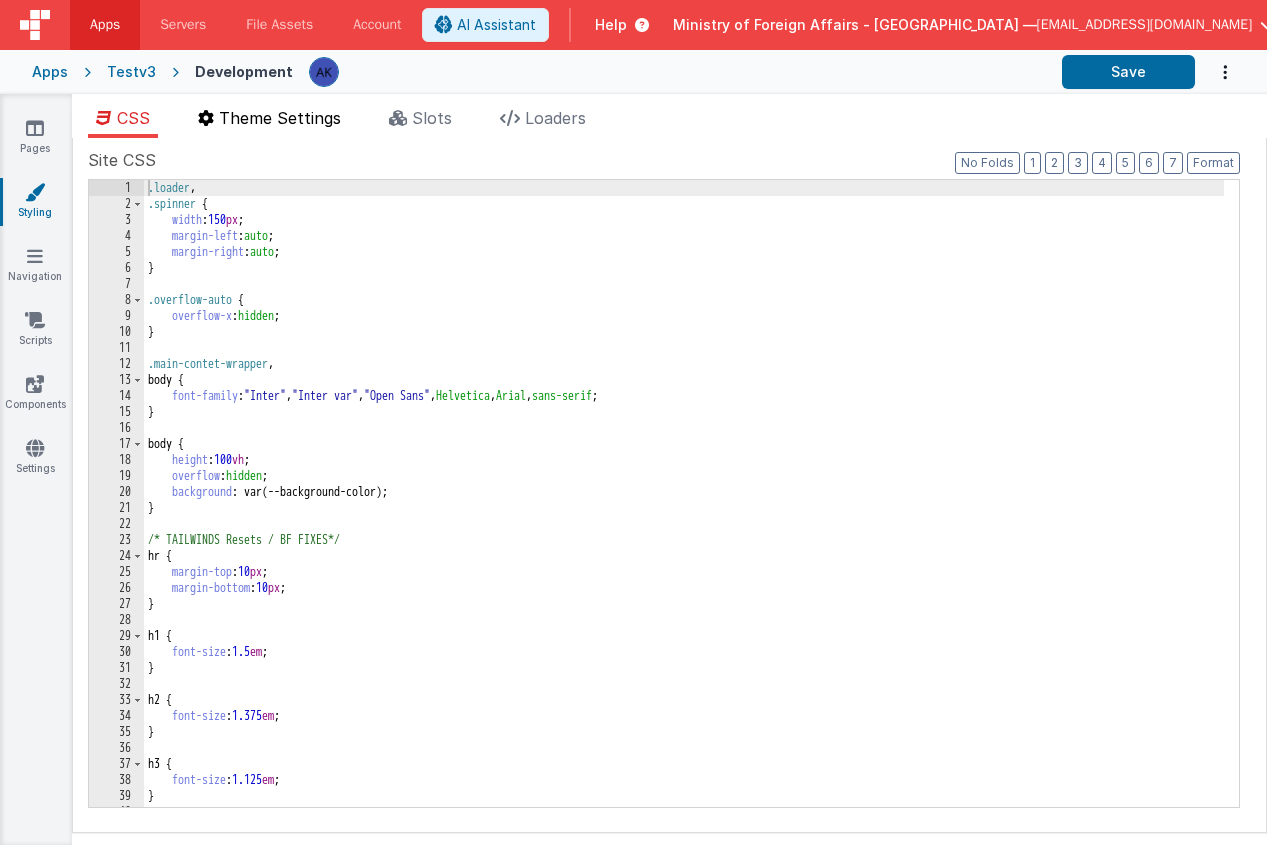 click on "Theme Settings" at bounding box center [280, 118] 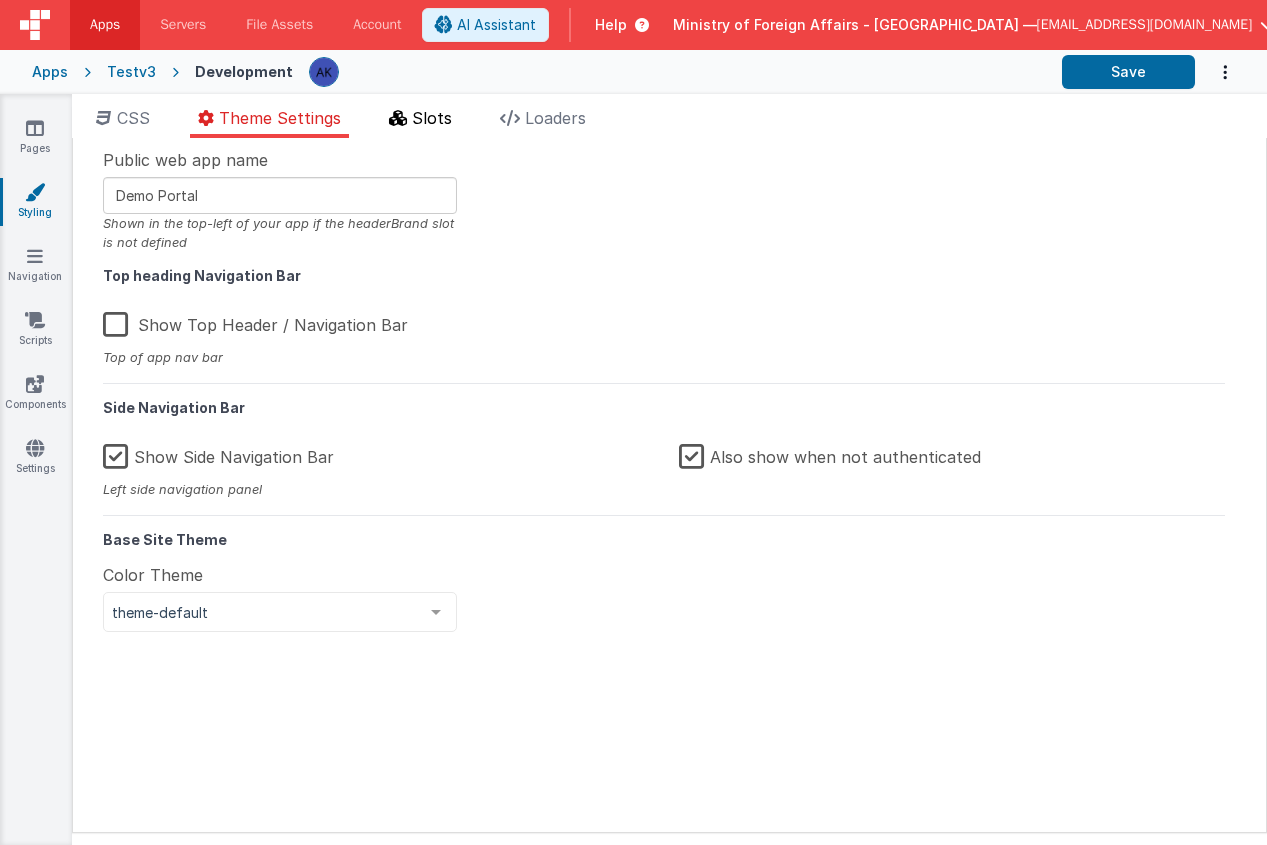 click on "Slots" at bounding box center [420, 122] 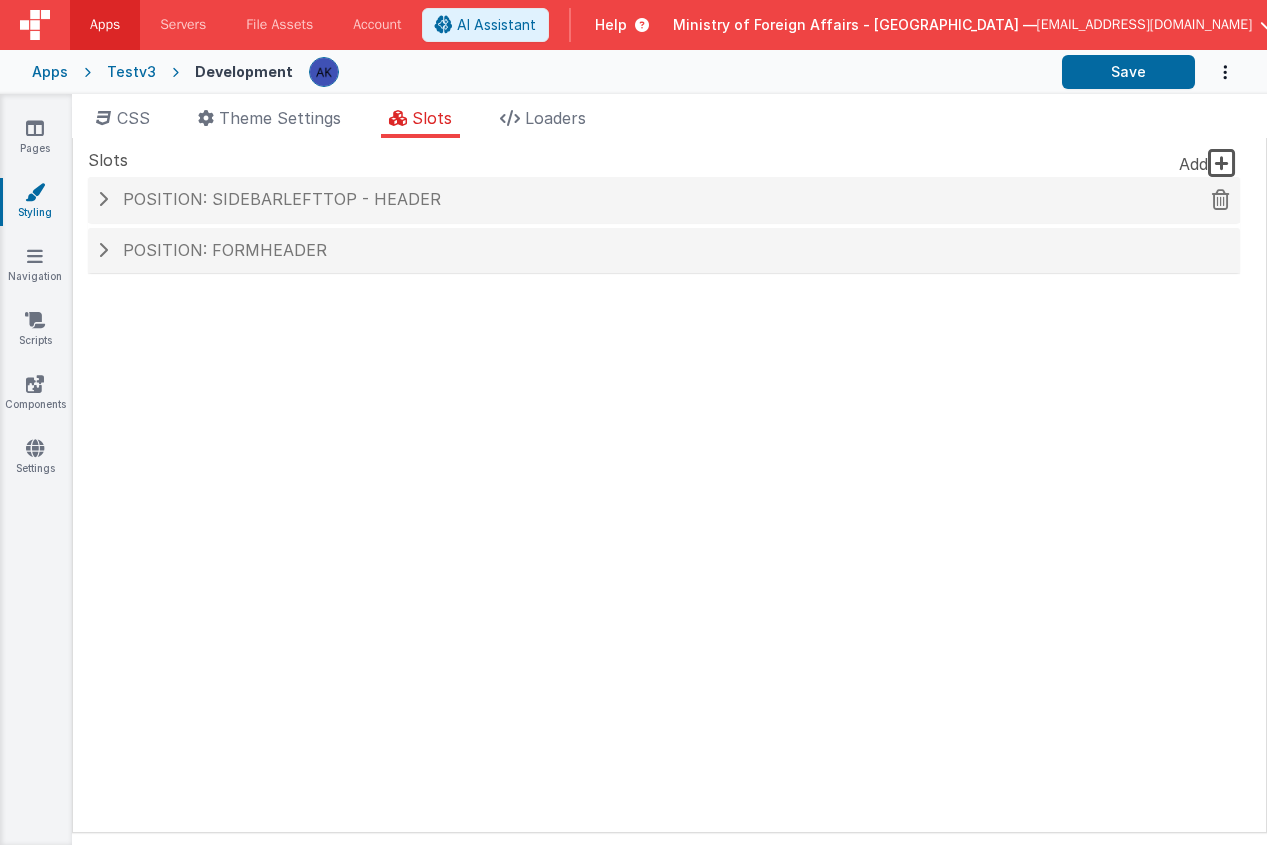 click on "Position: sidebarLeftTop  - header" at bounding box center [282, 199] 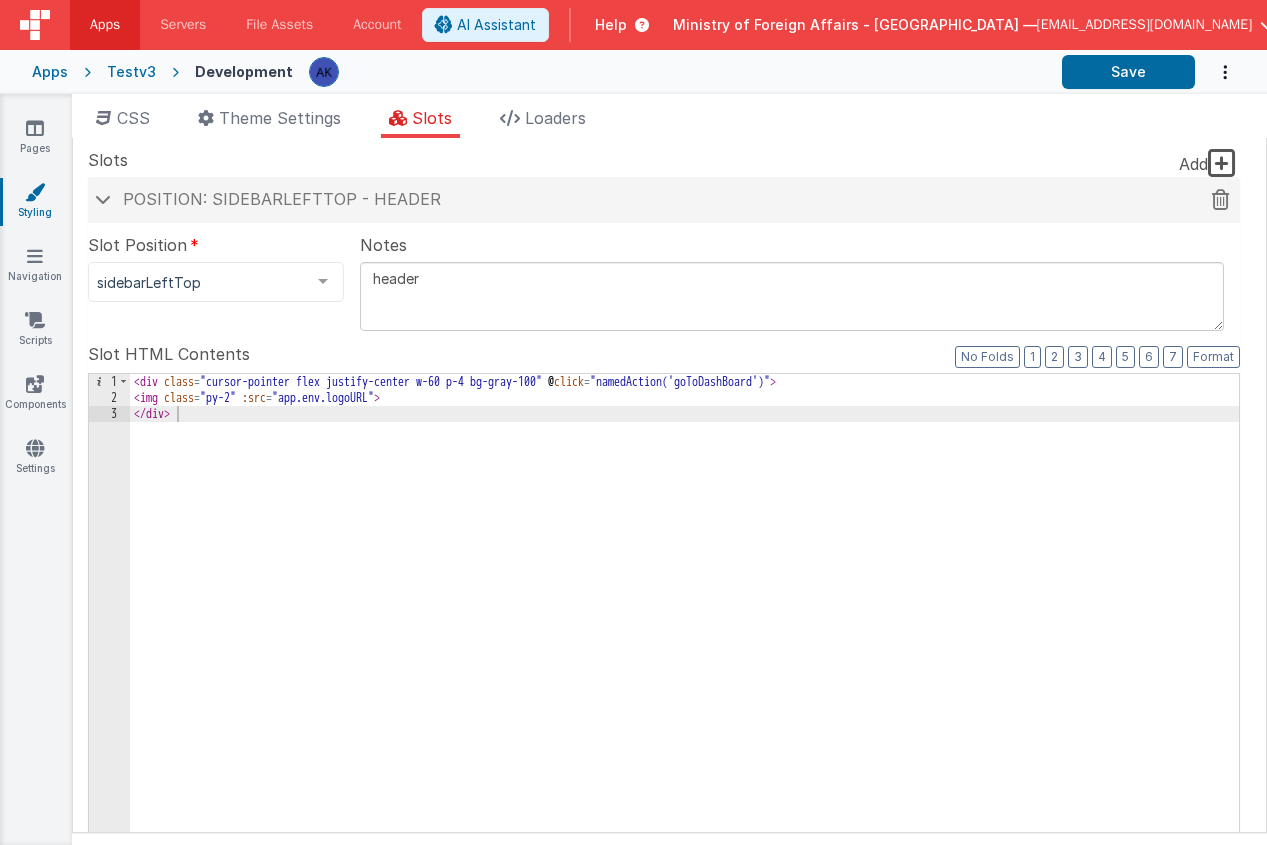 click on "Position: sidebarLeftTop  - header" at bounding box center [282, 199] 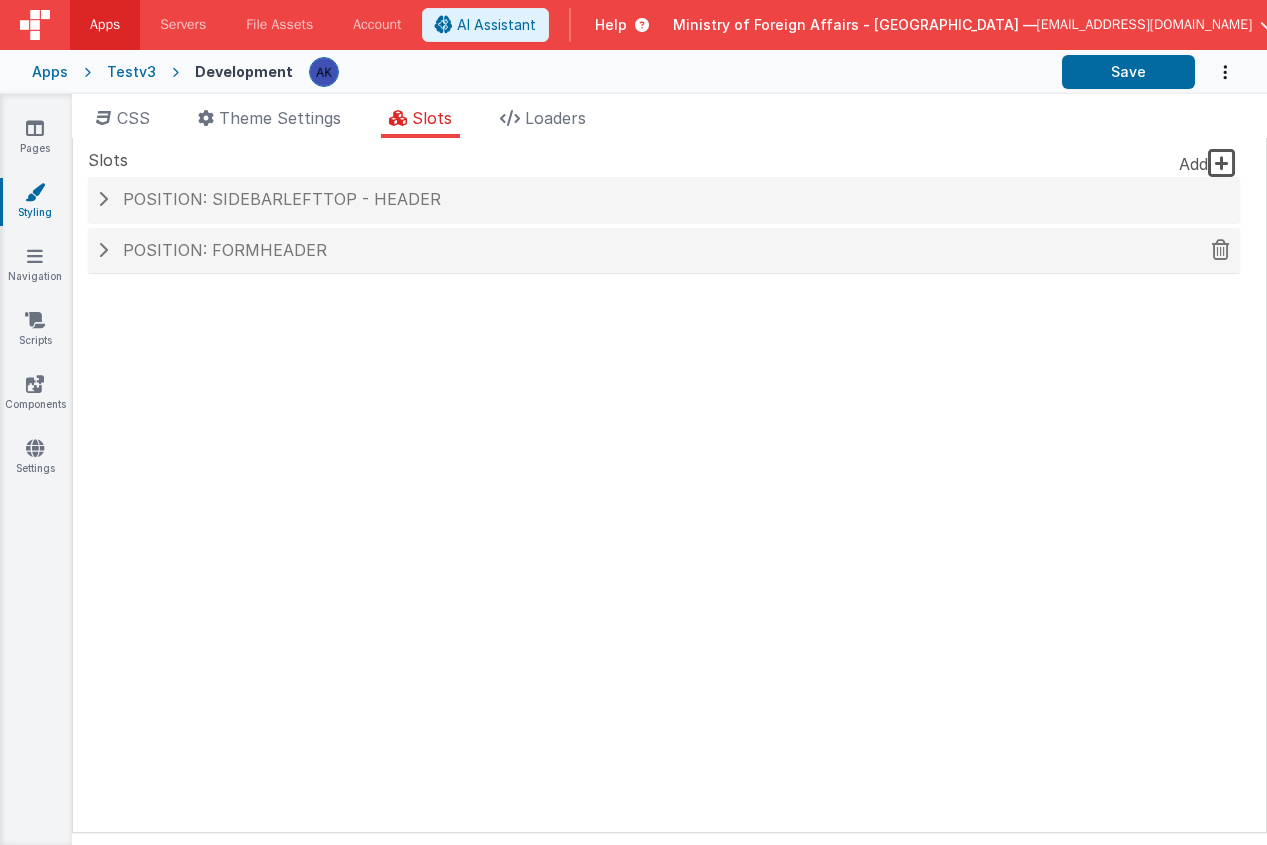 click on "Position: formHeader" at bounding box center (664, 251) 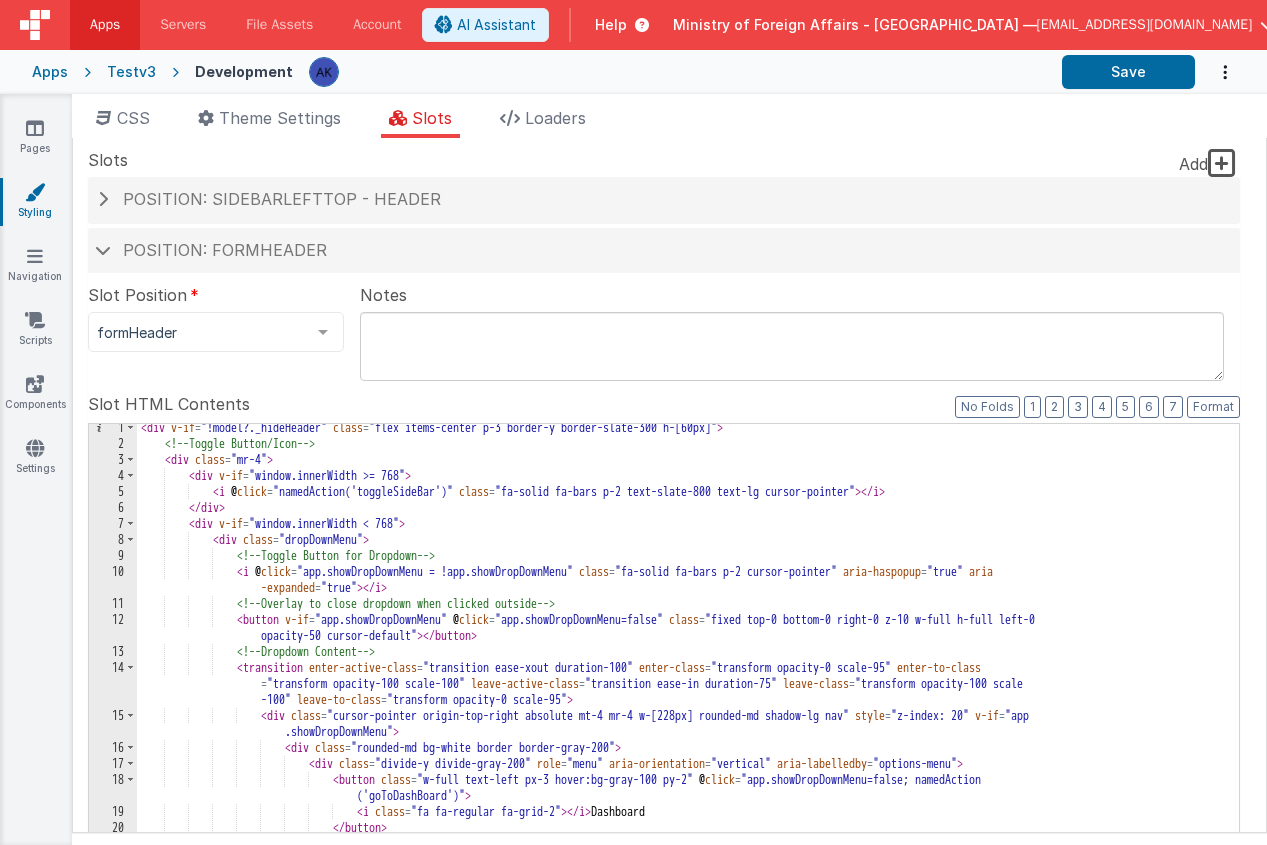 scroll, scrollTop: 0, scrollLeft: 0, axis: both 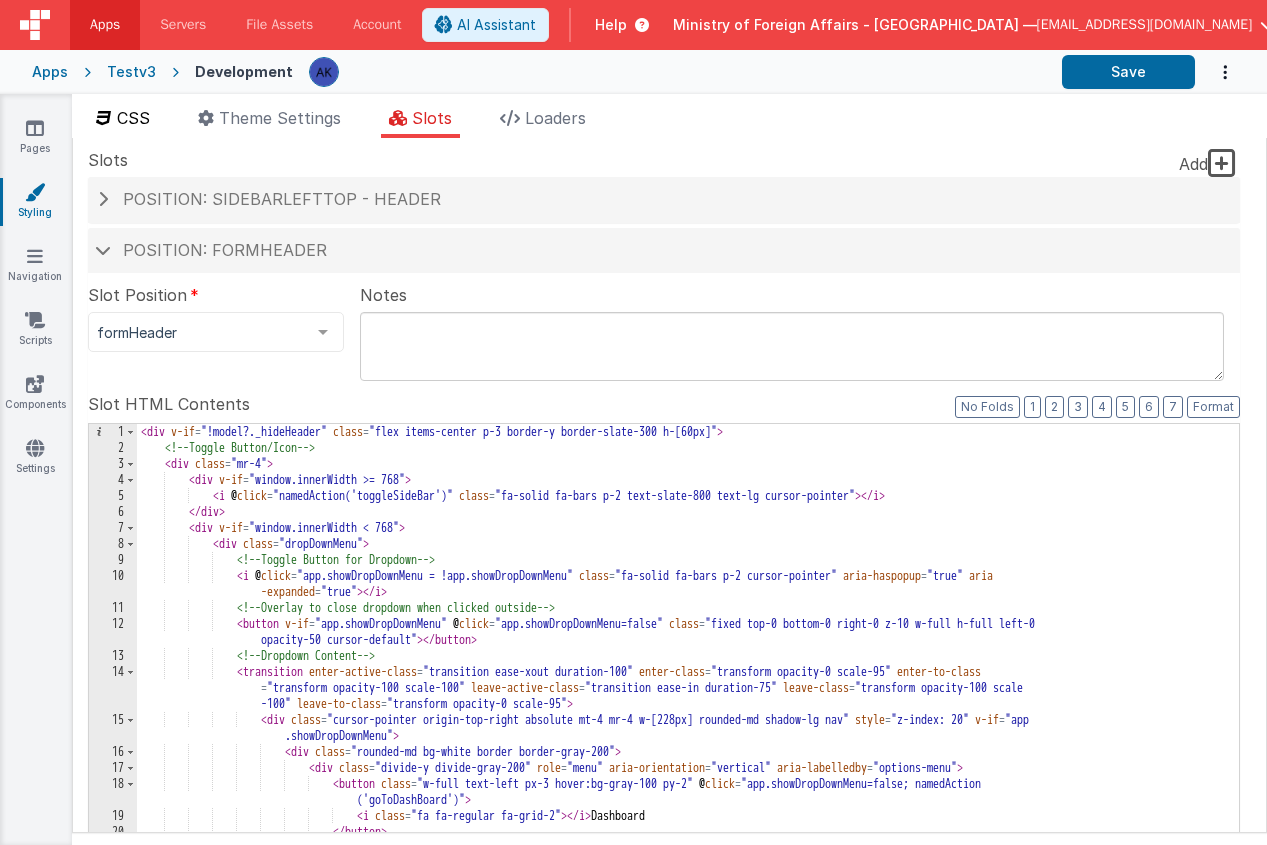 click on "CSS" at bounding box center [123, 122] 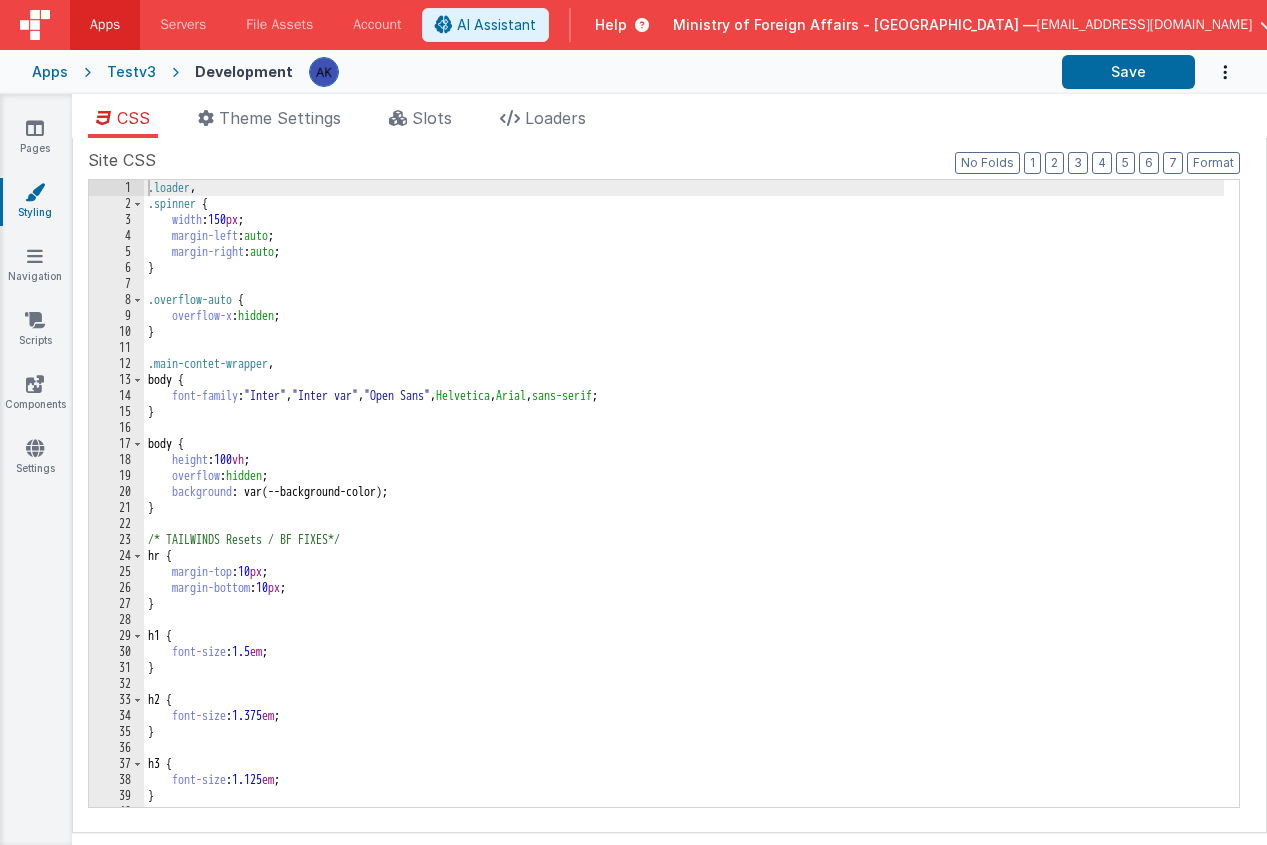scroll, scrollTop: 0, scrollLeft: 0, axis: both 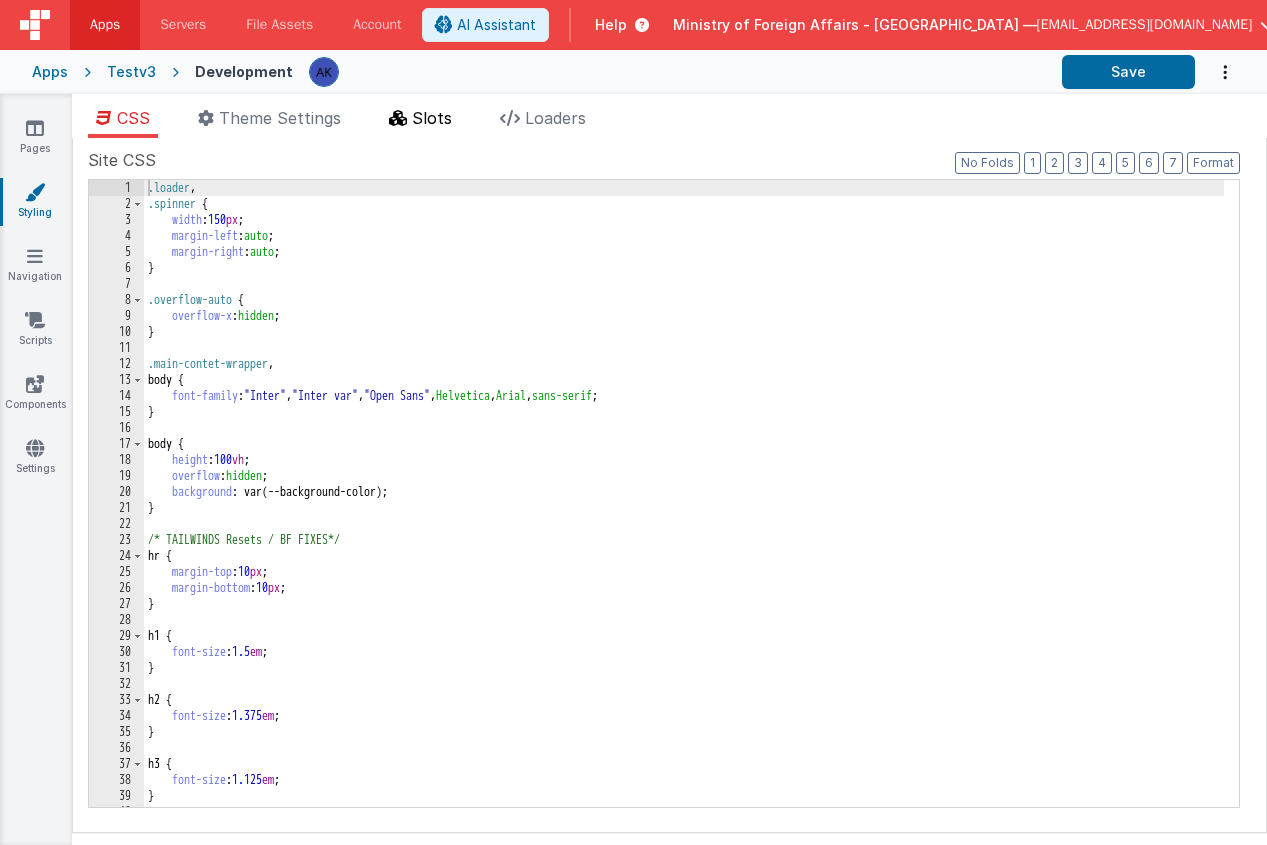 click on "Slots" at bounding box center [432, 118] 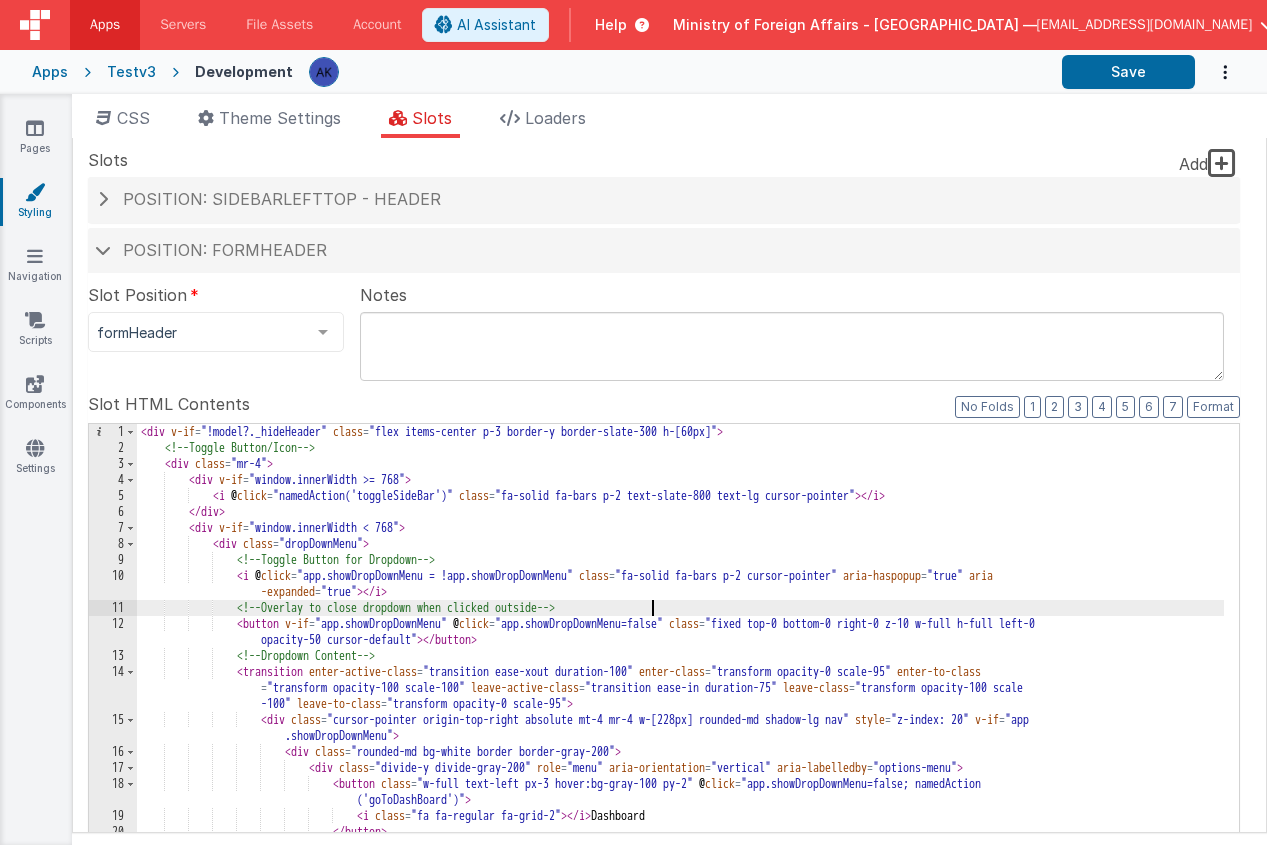 click on "< div   v-if = "!model?._hideHeader"   class = "flex items-center p-3 border-y border-slate-300 h-[60px]" >      <!--  Toggle Button/Icon  -->      < div   class = "mr-4" >           < div   v-if = "window.innerWidth >= 768" >                < i   @ click = "namedAction('toggleSideBar')"   class = "fa-solid fa-bars p-2 text-slate-800 text-lg cursor-pointer" > </ i >           </ div >           < div   v-if = "window.innerWidth < 768" >                < div   class = "dropDownMenu" >                     <!--  Toggle Button for Dropdown  -->                     < i   @ click = "app.showDropDownMenu = !app.showDropDownMenu"   class = "fa-solid fa-bars p-2 cursor-pointer"   aria-haspopup = "true"   aria                      -expanded = "true" > </ i >                     <!--  Overlay to close dropdown when clicked outside  -->                     < button   v-if = "app.showDropDownMenu"   @ click = "app.showDropDownMenu=false"   class =                      > </ button >" at bounding box center (680, 764) 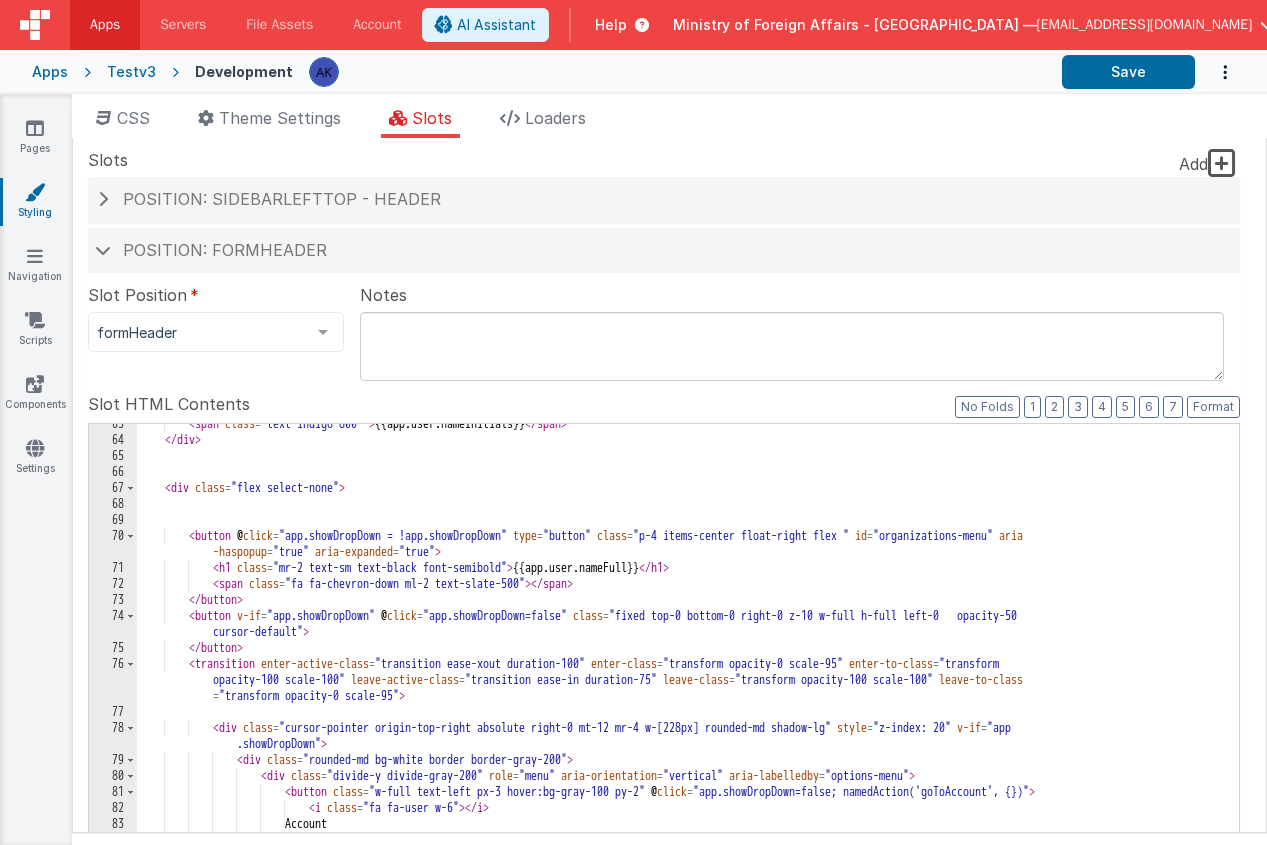 scroll, scrollTop: 1176, scrollLeft: 0, axis: vertical 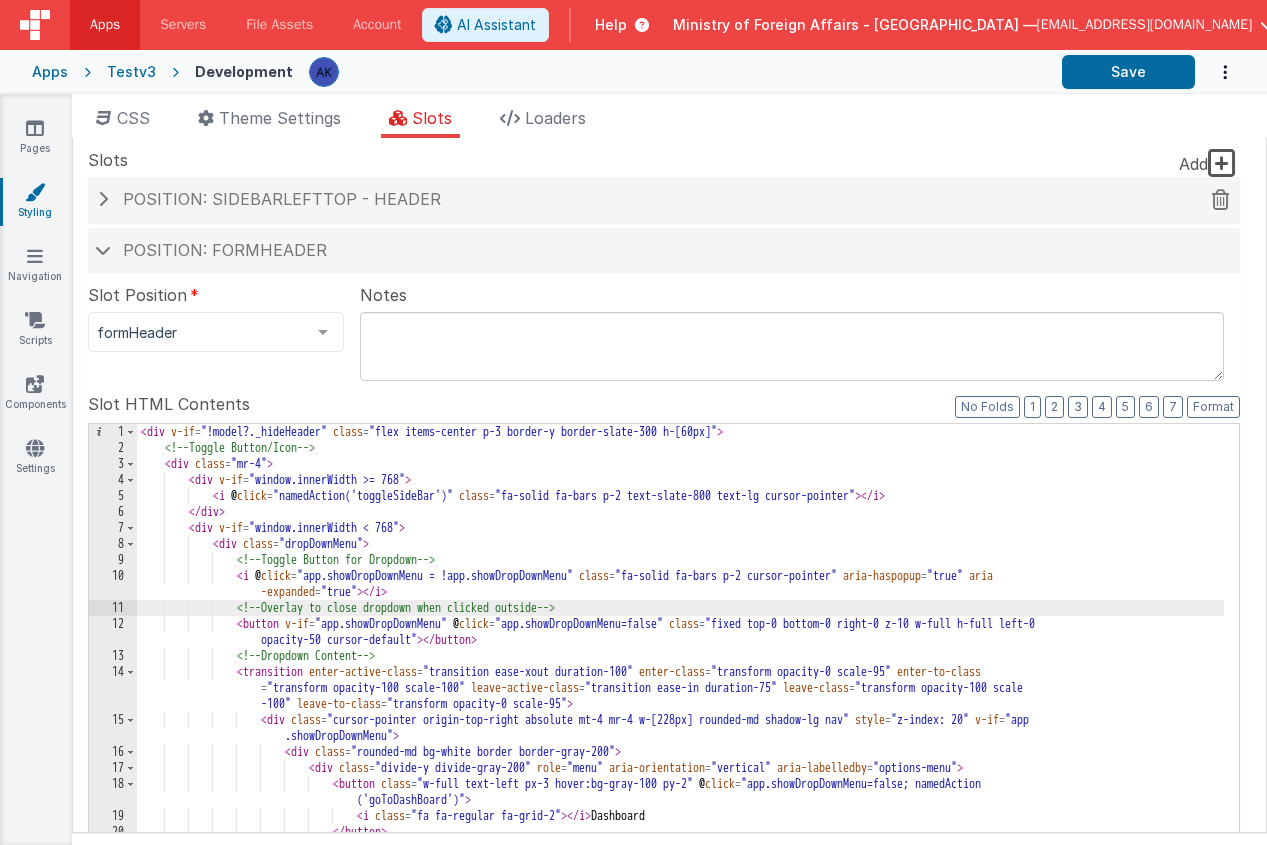 click on "Position: sidebarLeftTop  - header" at bounding box center [664, 200] 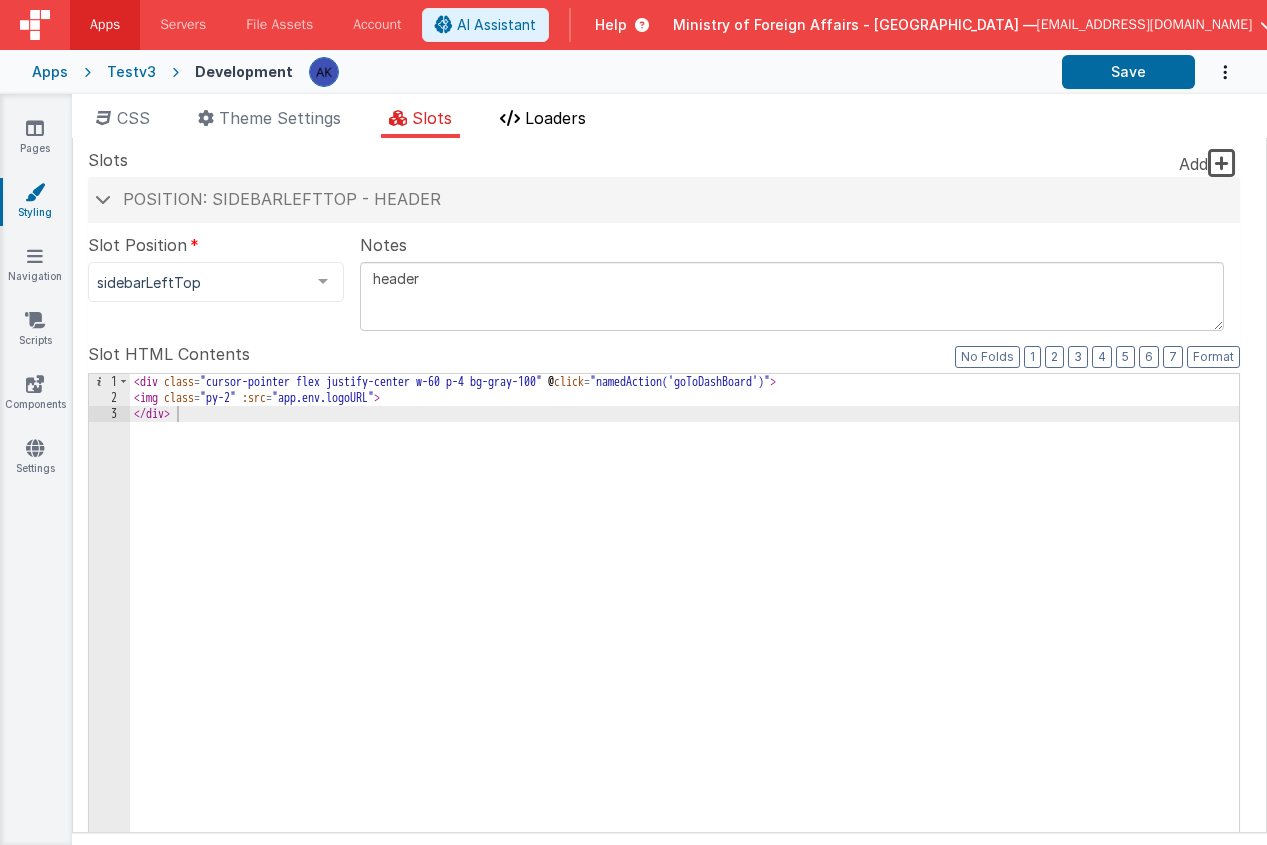 click on "Loaders" at bounding box center [555, 118] 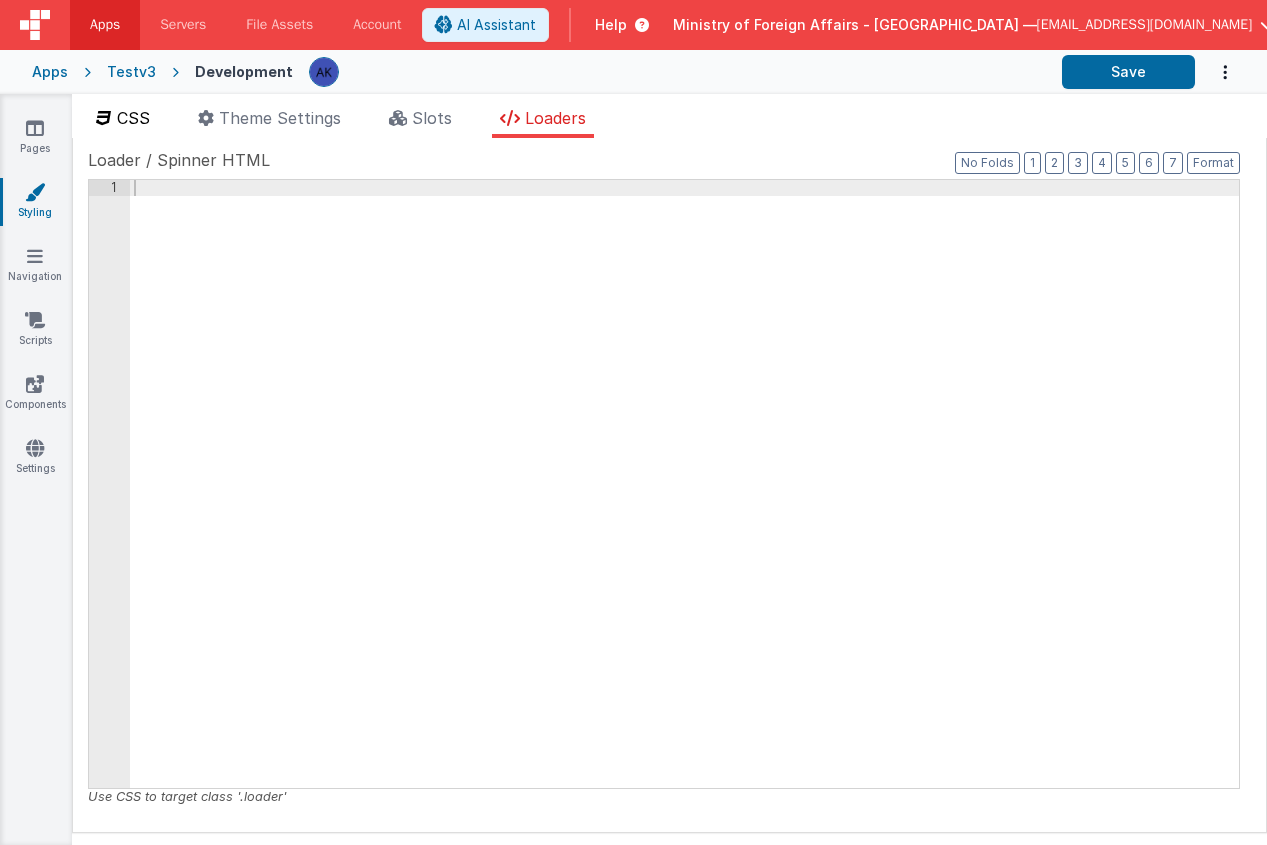 click on "CSS" at bounding box center (133, 118) 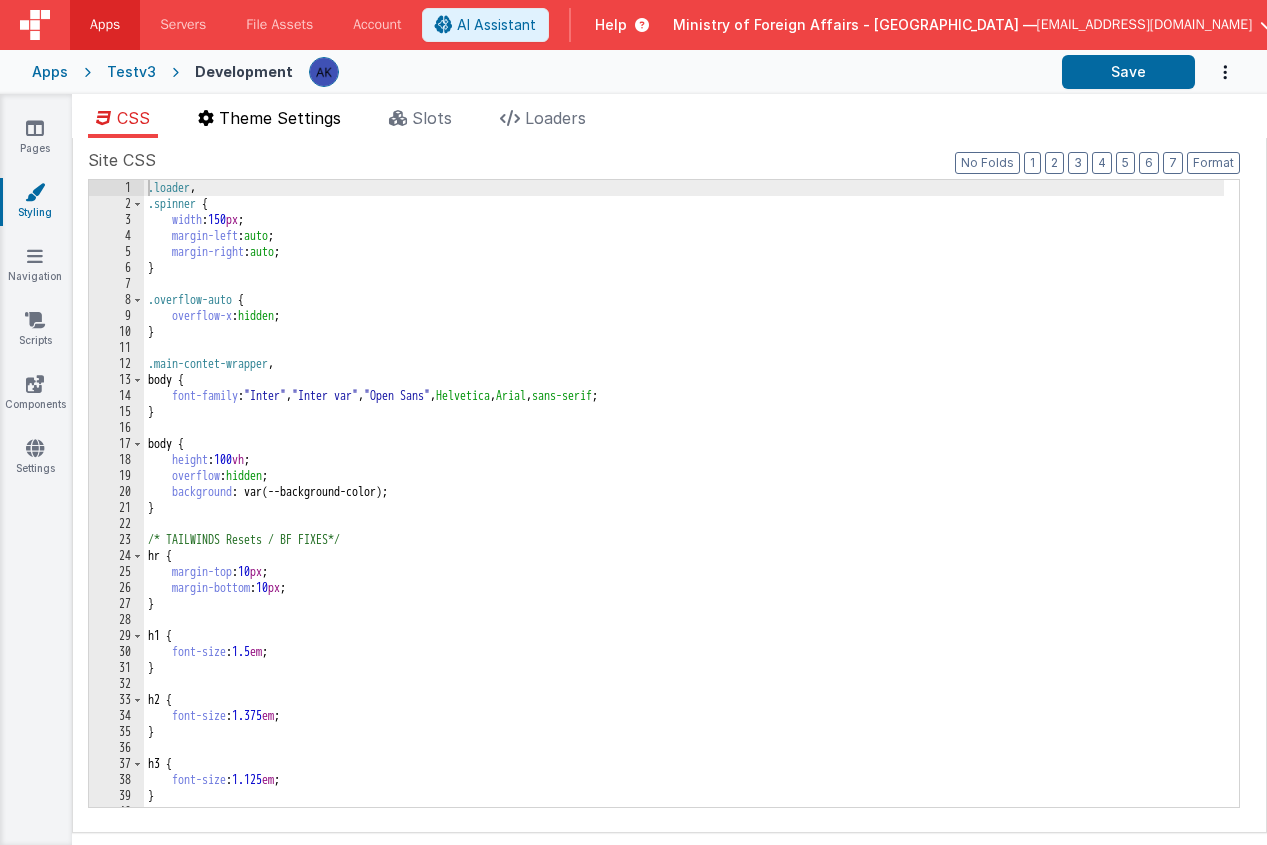 click on "Theme Settings" at bounding box center [280, 118] 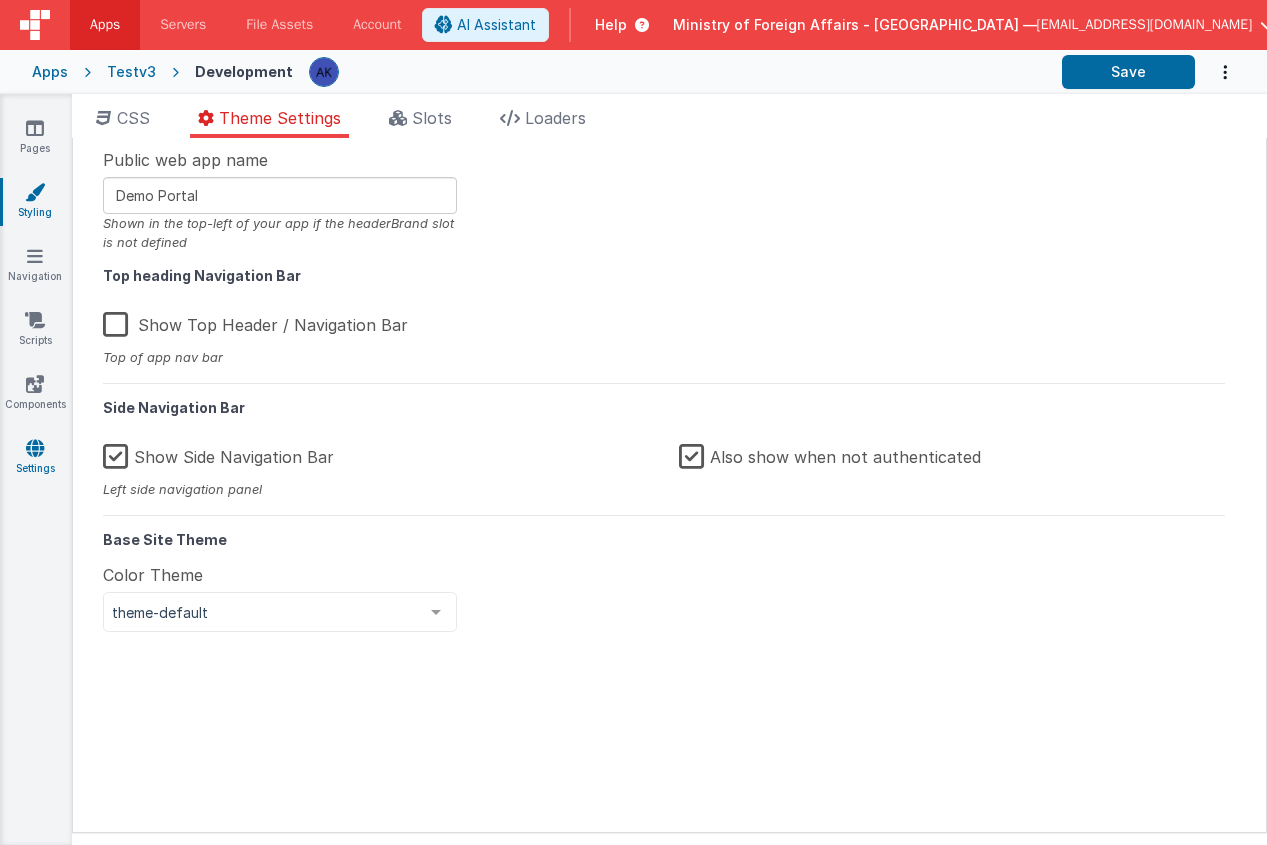 click on "Settings" at bounding box center (35, 458) 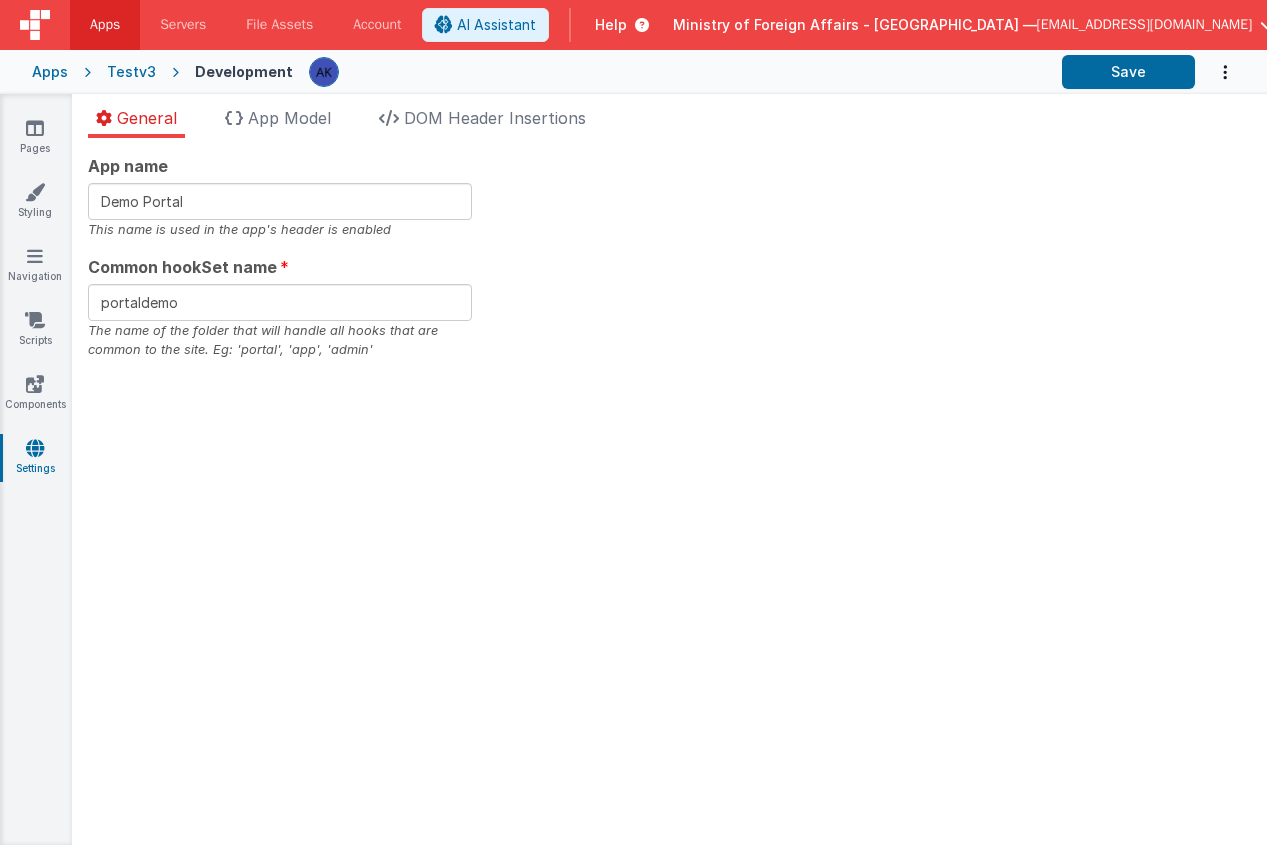 click on "General
App Model
DOM Header Insertions
App name Demo Portal   This name is used in the app's header is enabled Common hookSet name portaldemo   The name of the folder that will handle all hooks that are common to the site. Eg: 'portal', 'app', 'admin'  App Data Model  Format
7
6
5
4
3
2
1
No Folds
XXXXXXXXXXXXXXXXXXXXXXXXXXXXXXXXXXXXXXXXXXXXXXXXXX Key Caching
env     Cache in browser     Cache in tab showDropDown     Cache in browser     Cache in tab showDropDownMenu     Cache in browser     Cache in tab showSubMenu     Cache in browser     Cache in tab user     Cache in browser     Cache in tab DOM Header Insertions - Load first" at bounding box center (669, 469) 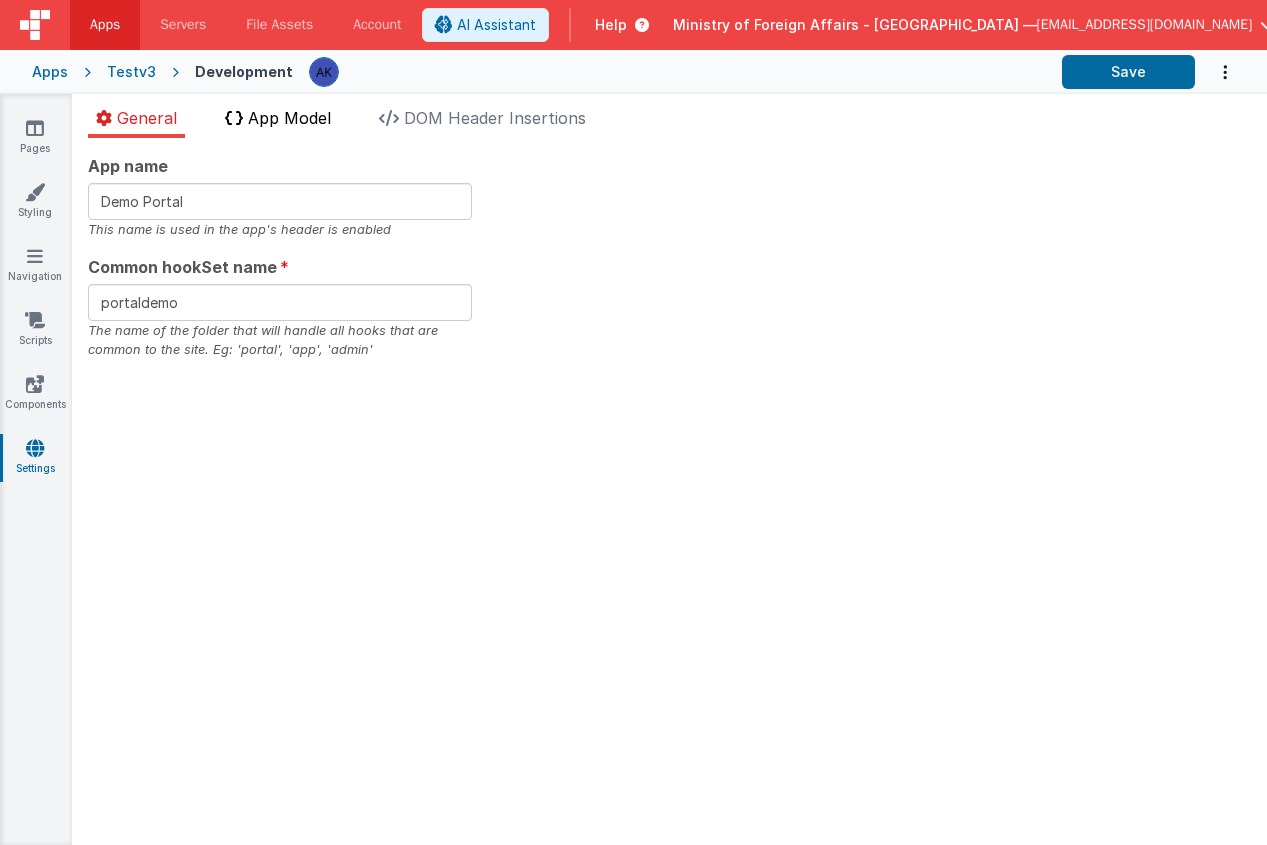click on "App Model" at bounding box center [289, 118] 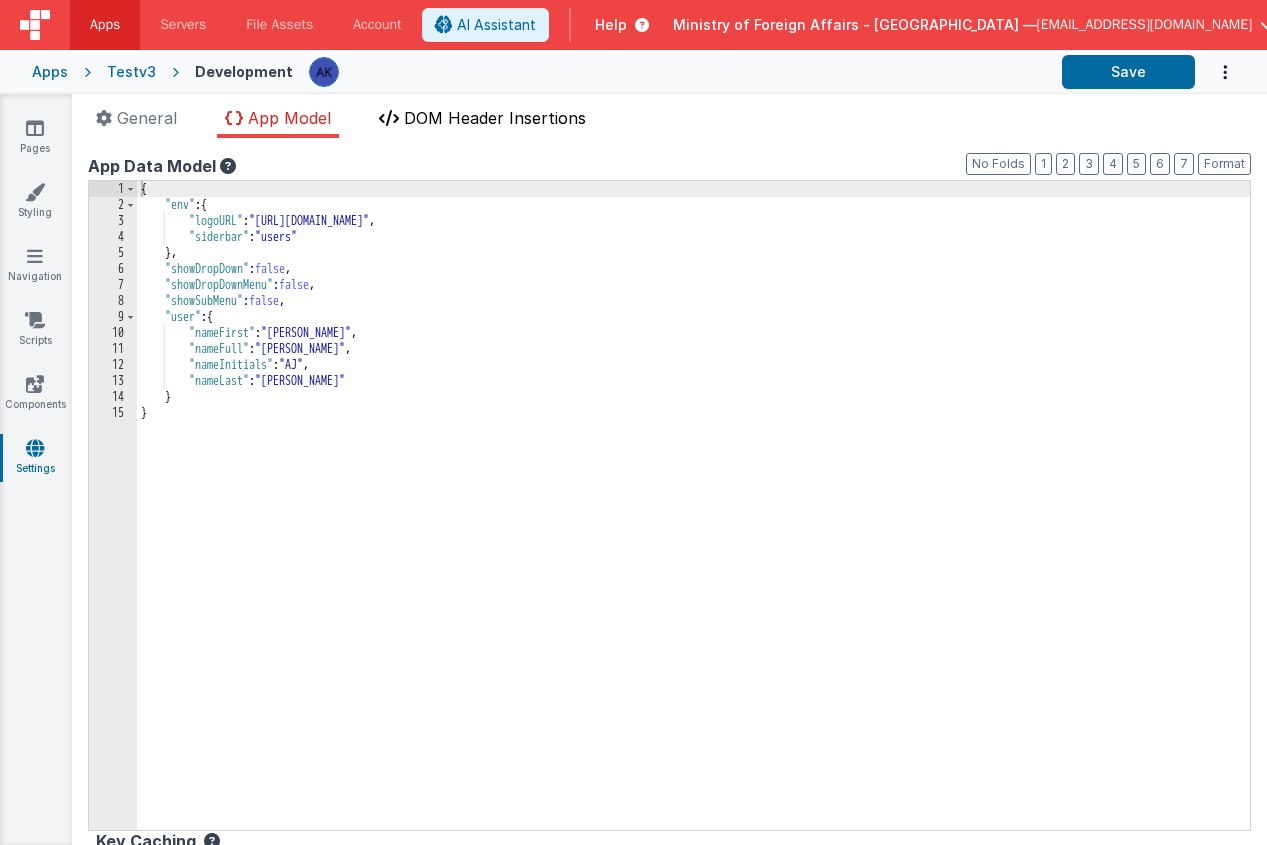 click on "DOM Header Insertions" at bounding box center (495, 118) 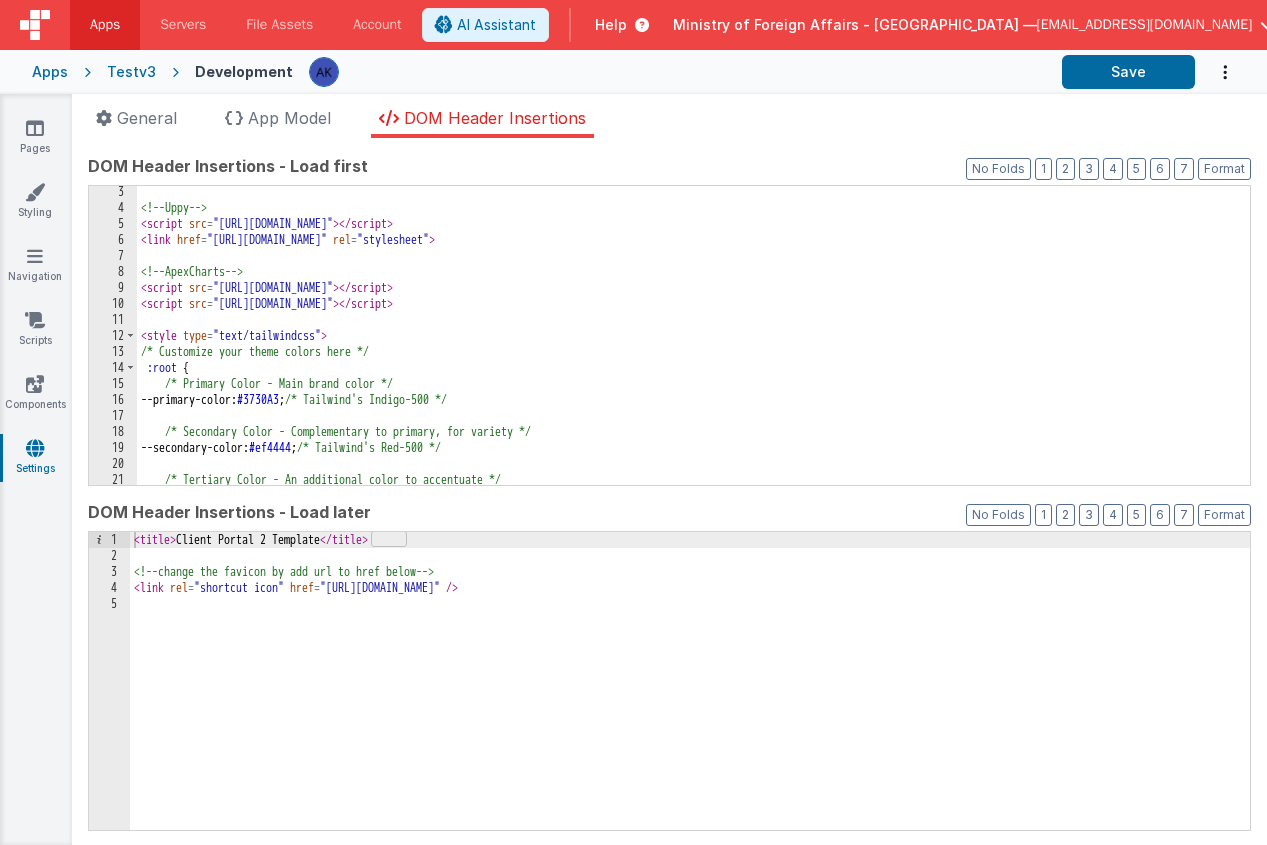 scroll, scrollTop: 36, scrollLeft: 0, axis: vertical 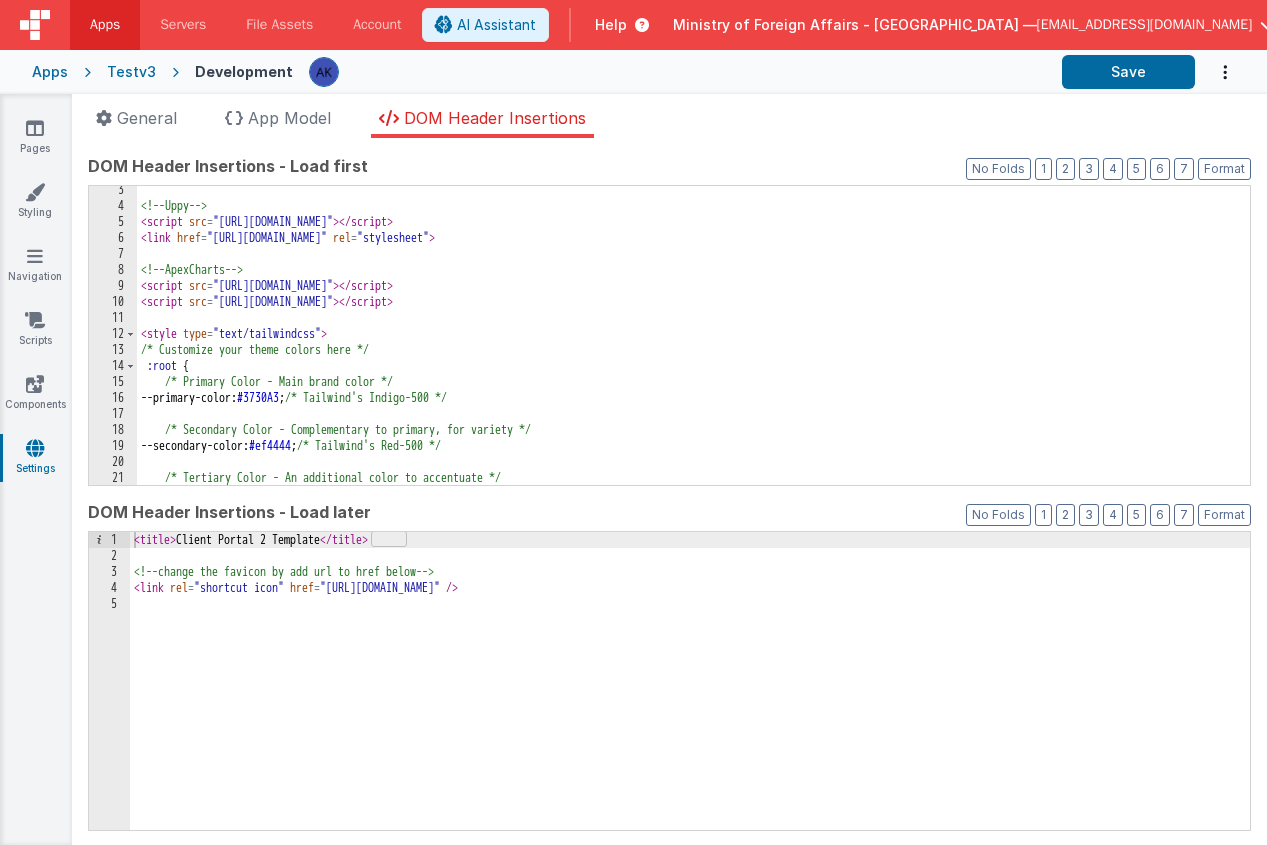 click at bounding box center (35, 25) 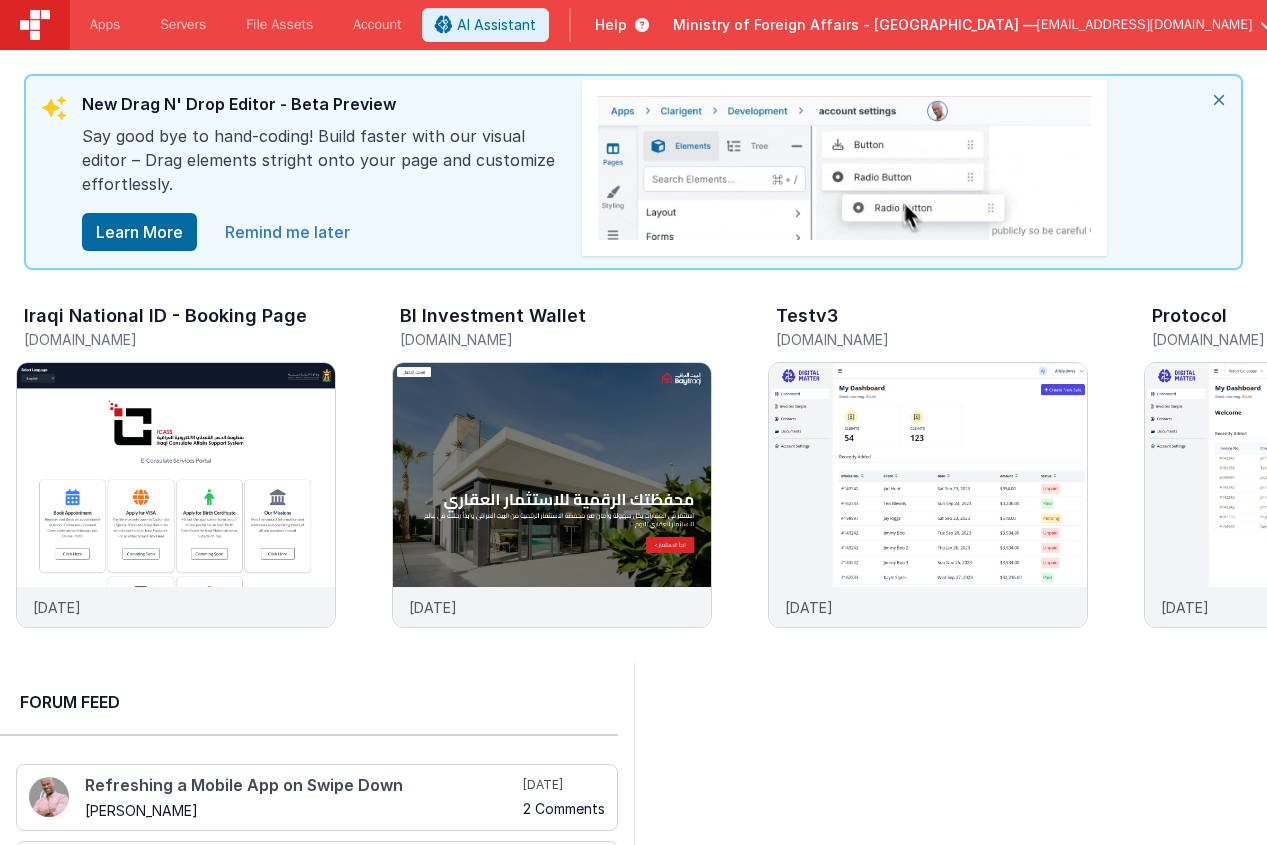click on "Remind me later" at bounding box center [287, 232] 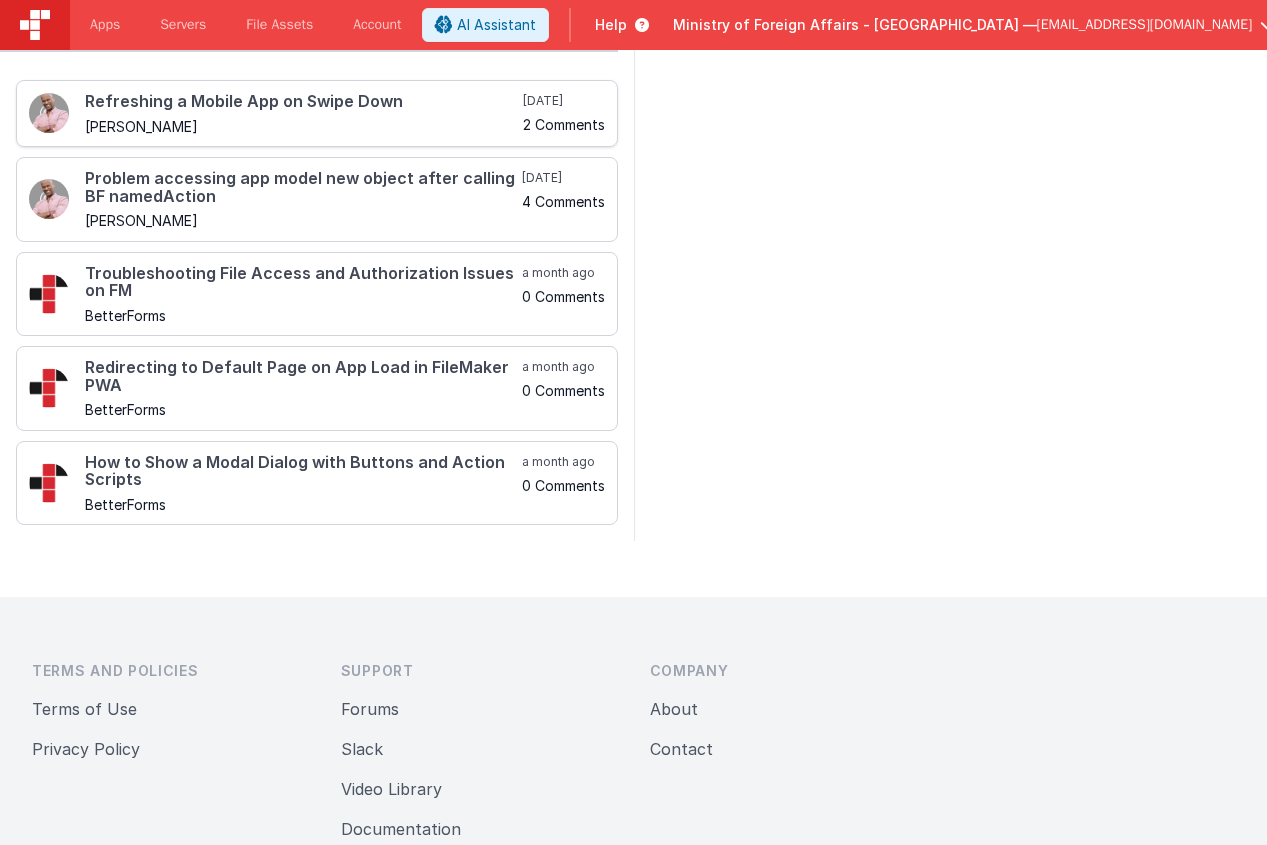 scroll, scrollTop: 563, scrollLeft: 0, axis: vertical 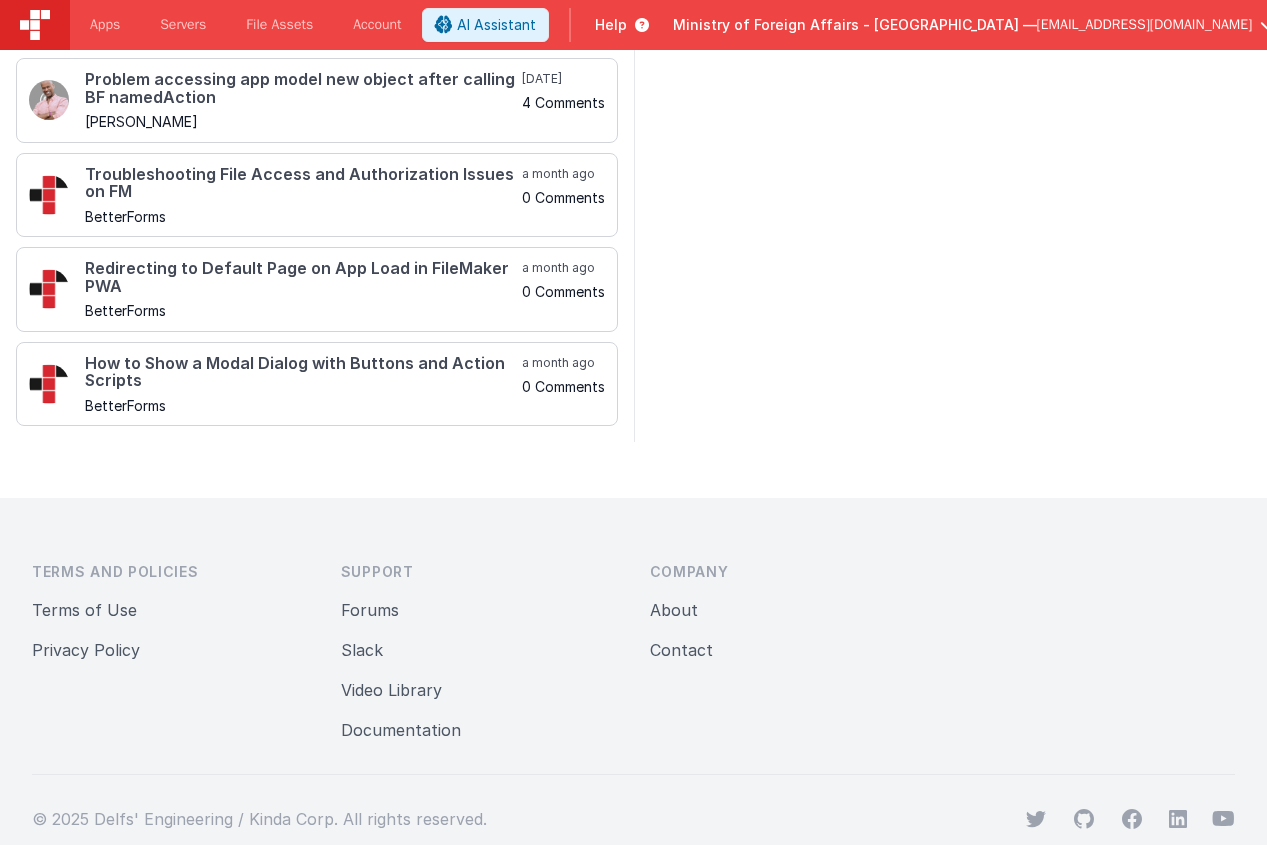 click on "Documentation" at bounding box center (401, 730) 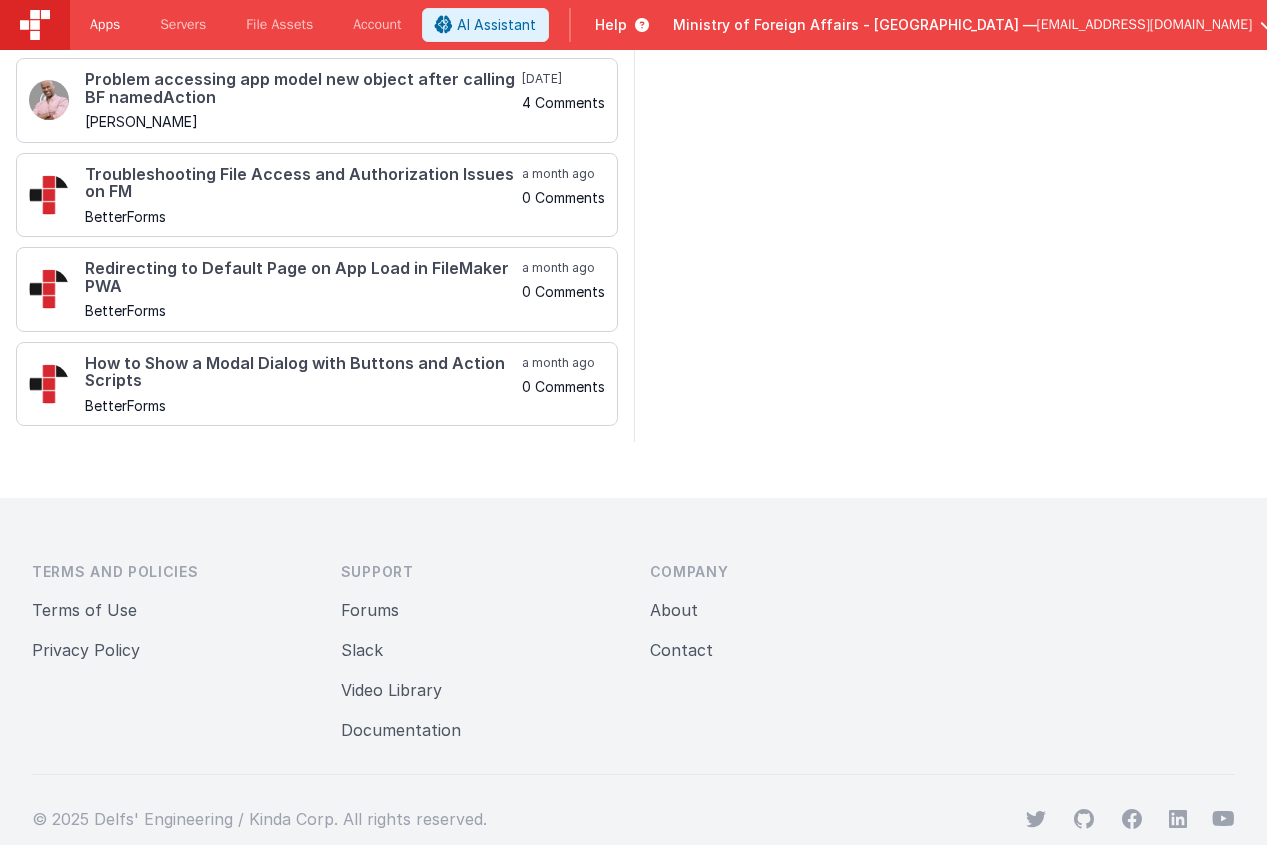 click on "Apps" at bounding box center [105, 25] 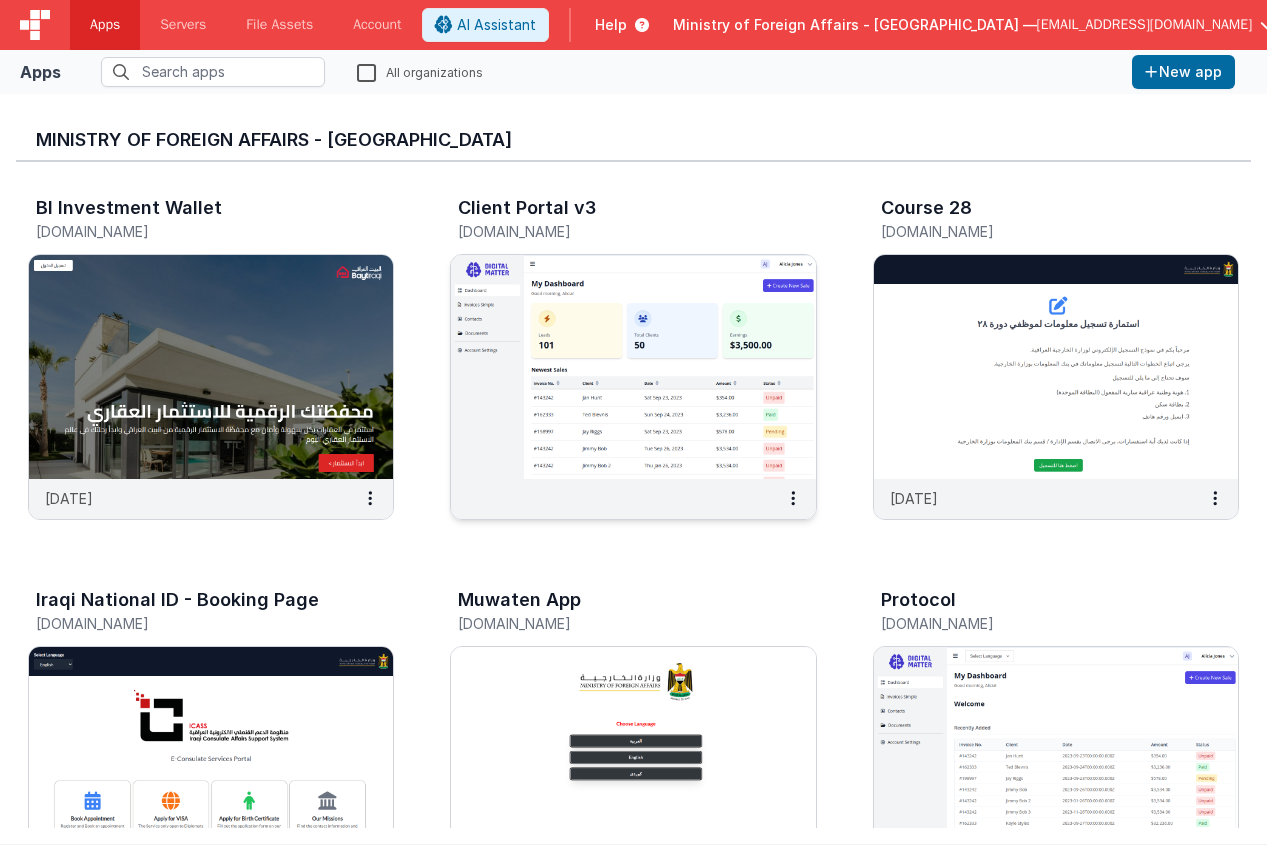 click at bounding box center [633, 367] 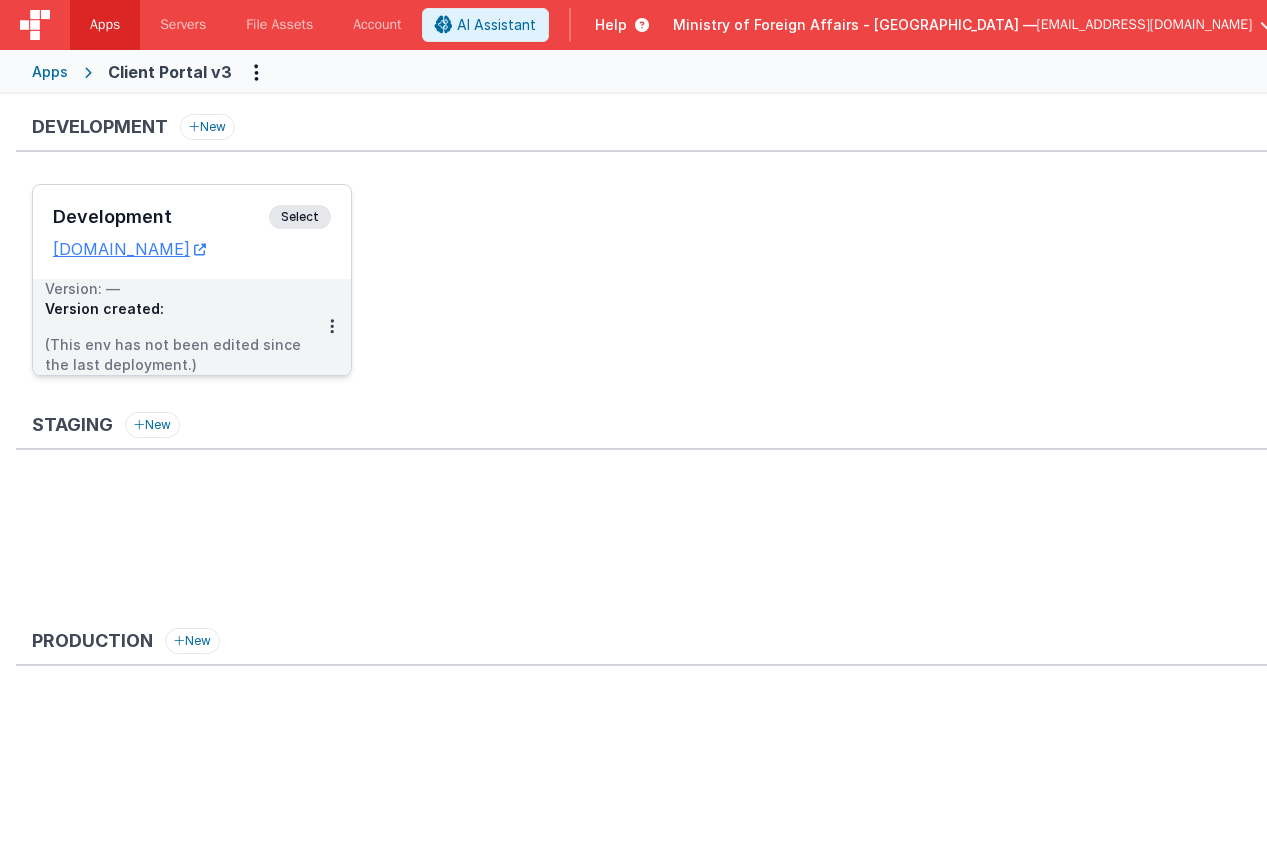 click on "Select" at bounding box center [300, 217] 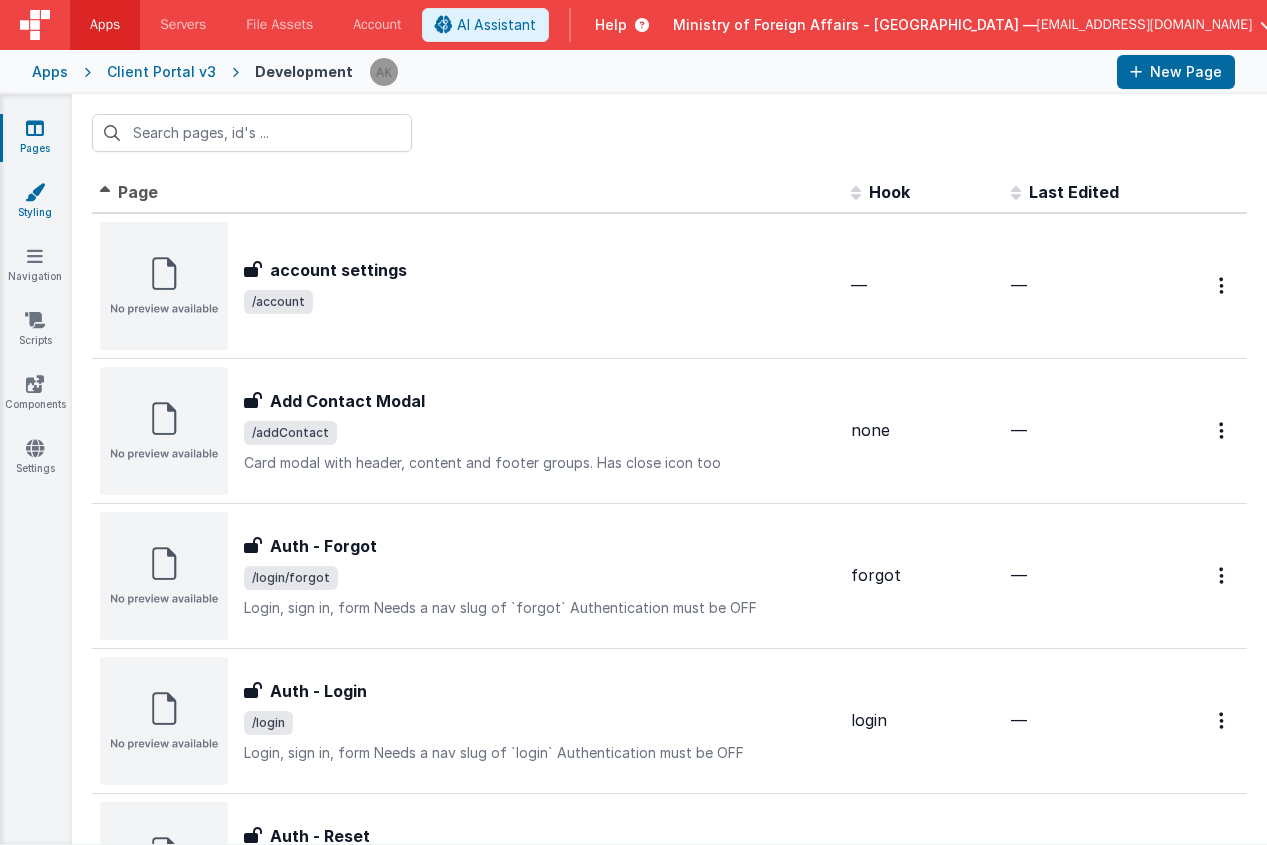 click on "Styling" at bounding box center [35, 202] 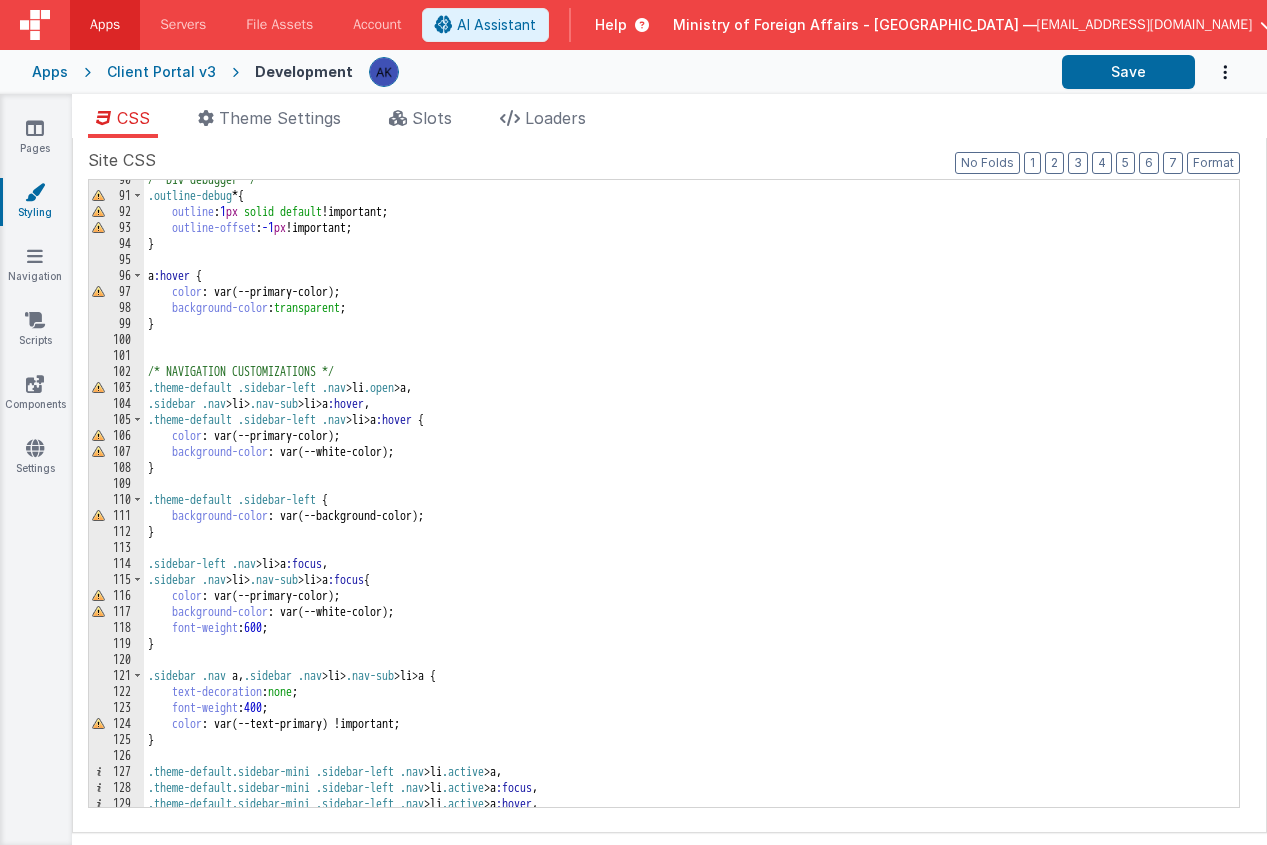 scroll, scrollTop: 1433, scrollLeft: 0, axis: vertical 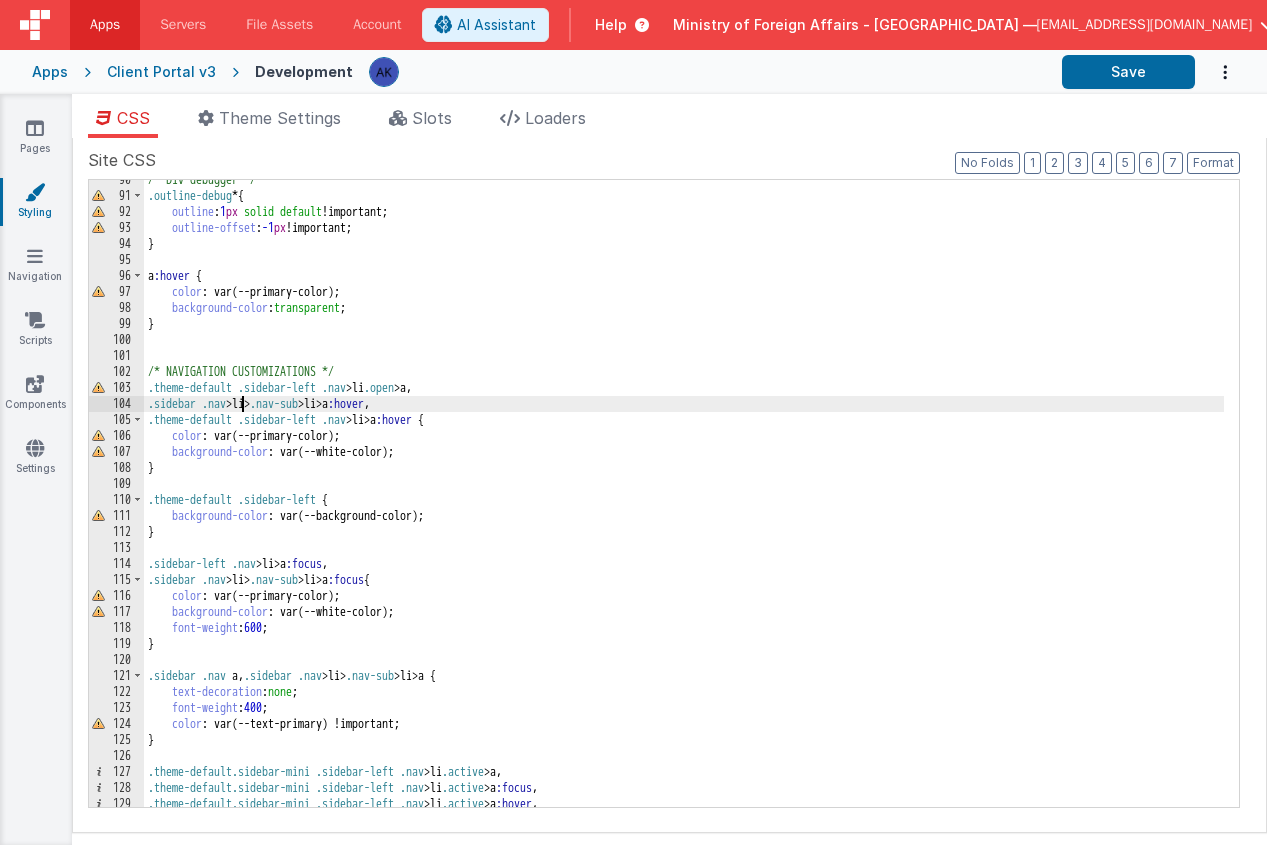 click on "/* Div debugger */ .outline-debug  *  {      outline :  1 px   solid   default  !important;      outline-offset :  -1 px  !important; } a :hover   {      color : var(--primary-color);      background-color :  transparent ; } /* NAVIGATION CUSTOMIZATIONS */ .theme-default   .sidebar-left   .nav > li .open > a , .sidebar   .nav  >  li  >  .nav-sub  >  li  >  a :hover , .theme-default   .sidebar-left   .nav > li > a :hover   {      color : var(--primary-color);      background-color : var(--white-color); } .theme-default   .sidebar-left   {      background-color : var(--background-color); } .sidebar-left   .nav > li > a :focus , .sidebar   .nav  >  li  >  .nav-sub  >  li  >  a :focus {      color : var(--primary-color);      background-color : var(--white-color);      font-weight :  600 ; } .sidebar   .nav   a ,  .sidebar   .nav  >  li  >  .nav-sub  >  li  >  a   {      text-decoration :  none ;      font-weight :  400 ;      color : var(--text-primary) !important; } .theme-default.sidebar-mini   .sidebar-left" at bounding box center (684, 501) 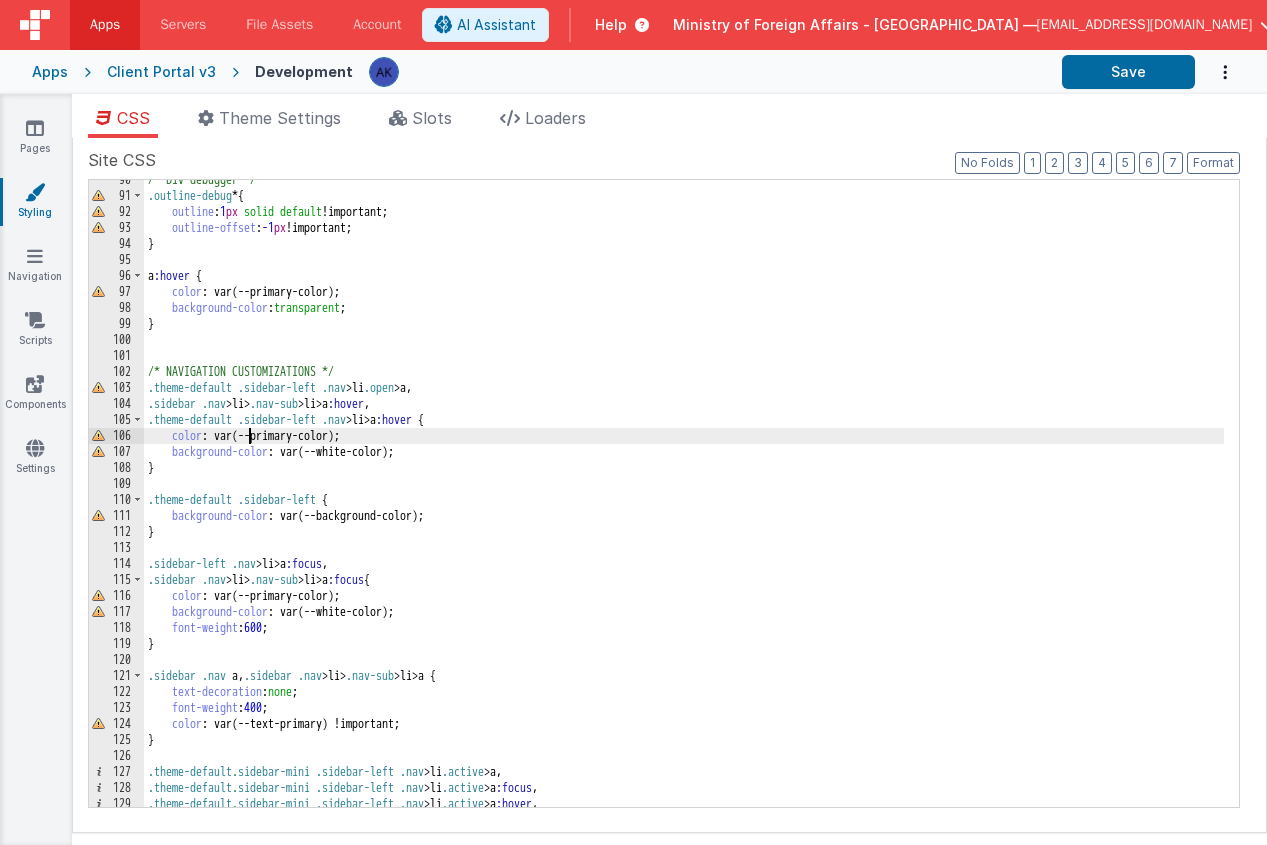 click on "/* Div debugger */ .outline-debug  *  {      outline :  1 px   solid   default  !important;      outline-offset :  -1 px  !important; } a :hover   {      color : var(--primary-color);      background-color :  transparent ; } /* NAVIGATION CUSTOMIZATIONS */ .theme-default   .sidebar-left   .nav > li .open > a , .sidebar   .nav  >  li  >  .nav-sub  >  li  >  a :hover , .theme-default   .sidebar-left   .nav > li > a :hover   {      color : var(--primary-color);      background-color : var(--white-color); } .theme-default   .sidebar-left   {      background-color : var(--background-color); } .sidebar-left   .nav > li > a :focus , .sidebar   .nav  >  li  >  .nav-sub  >  li  >  a :focus {      color : var(--primary-color);      background-color : var(--white-color);      font-weight :  600 ; } .sidebar   .nav   a ,  .sidebar   .nav  >  li  >  .nav-sub  >  li  >  a   {      text-decoration :  none ;      font-weight :  400 ;      color : var(--text-primary) !important; } .theme-default.sidebar-mini   .sidebar-left" at bounding box center [684, 501] 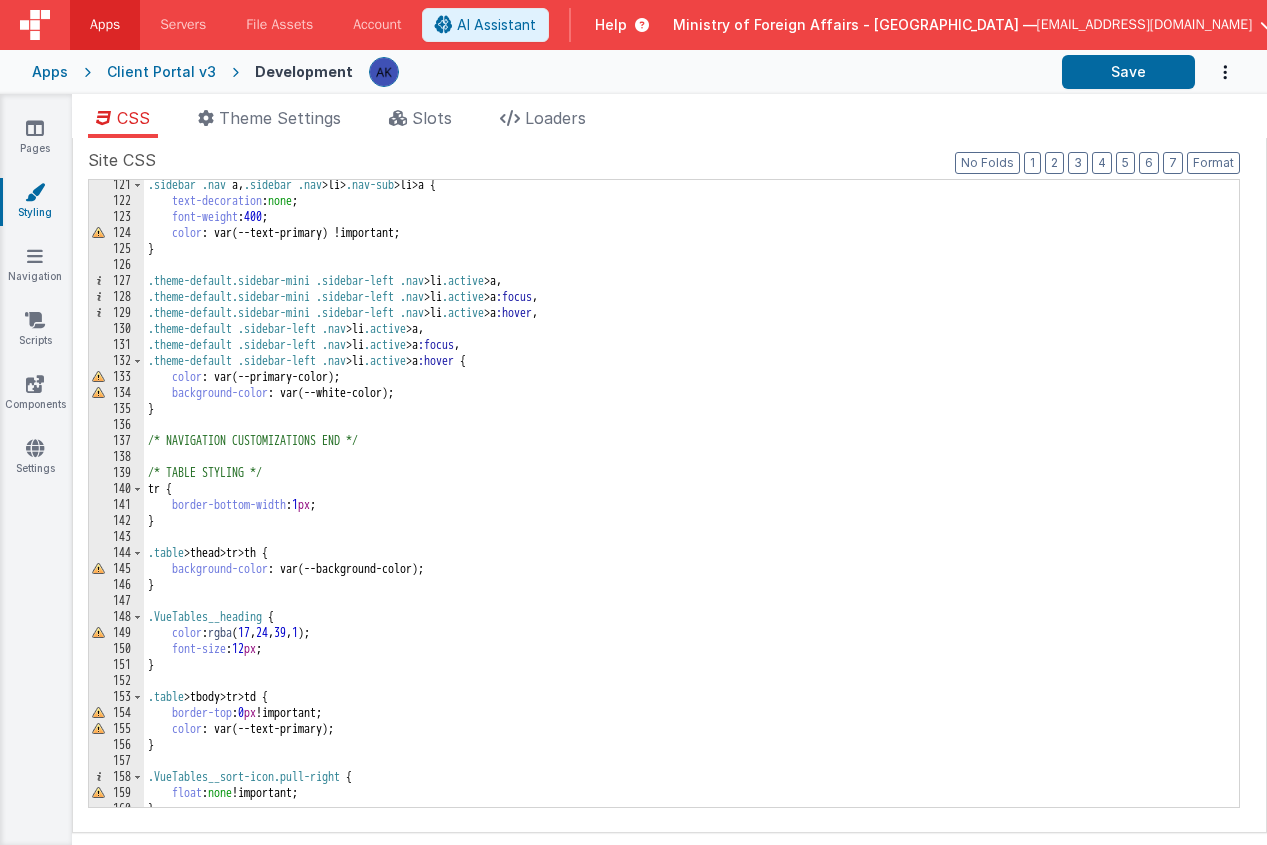 scroll, scrollTop: 1933, scrollLeft: 0, axis: vertical 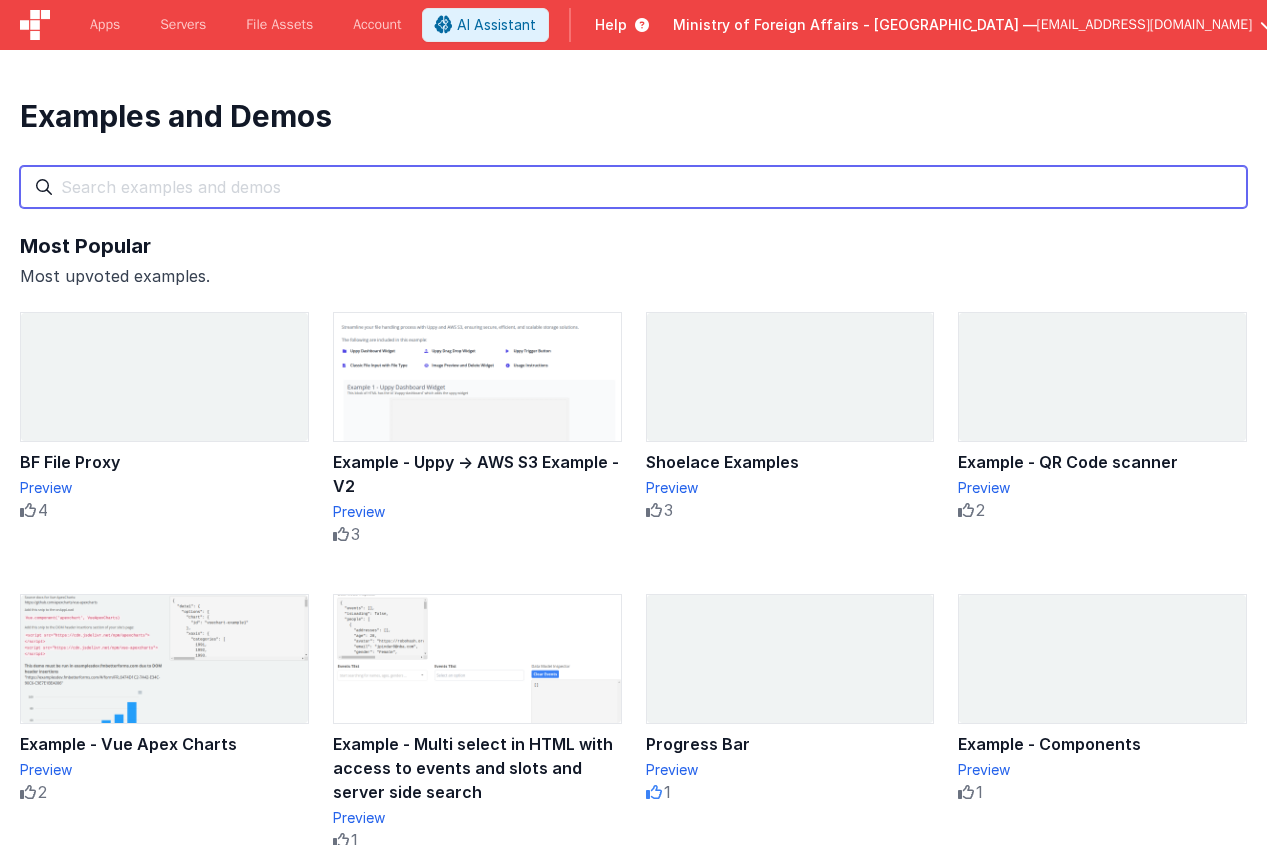 click at bounding box center (633, 187) 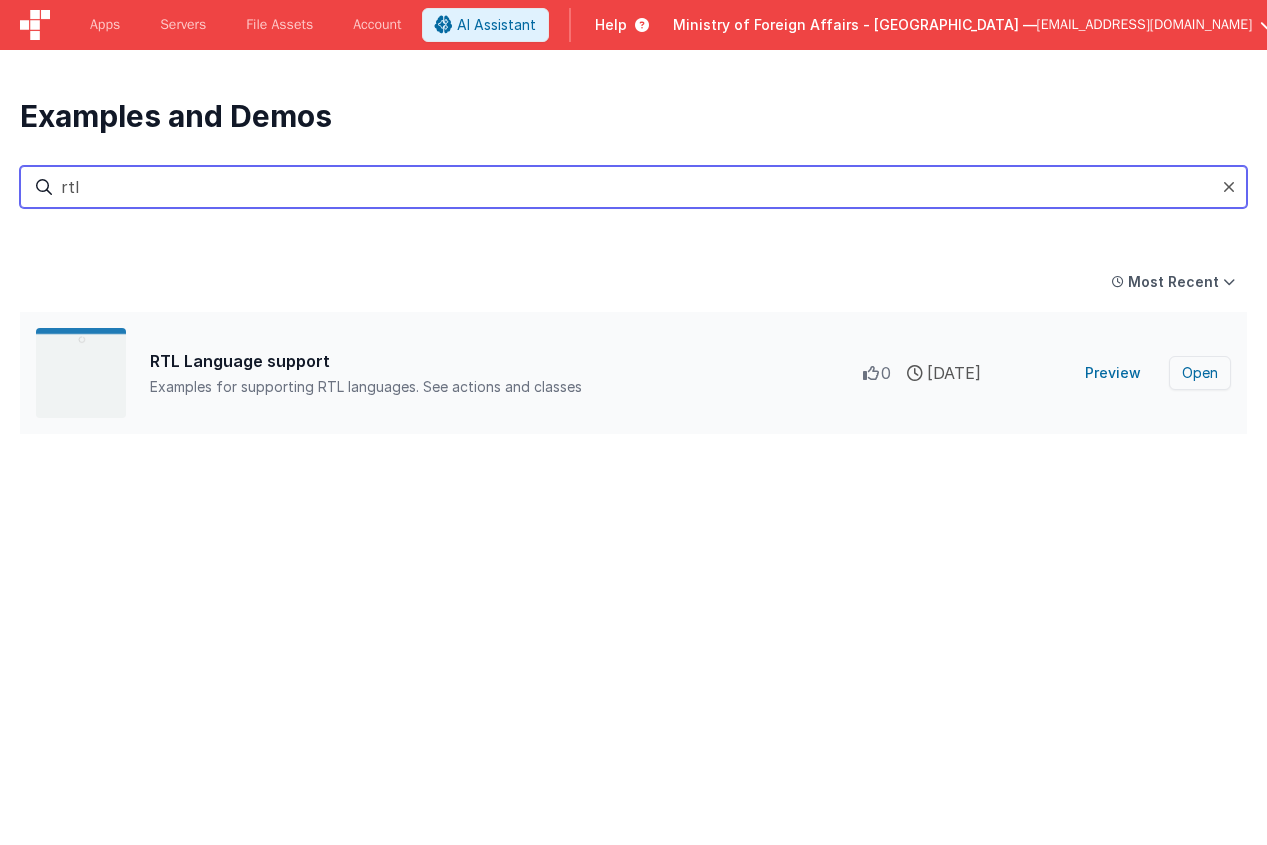 type on "rtl" 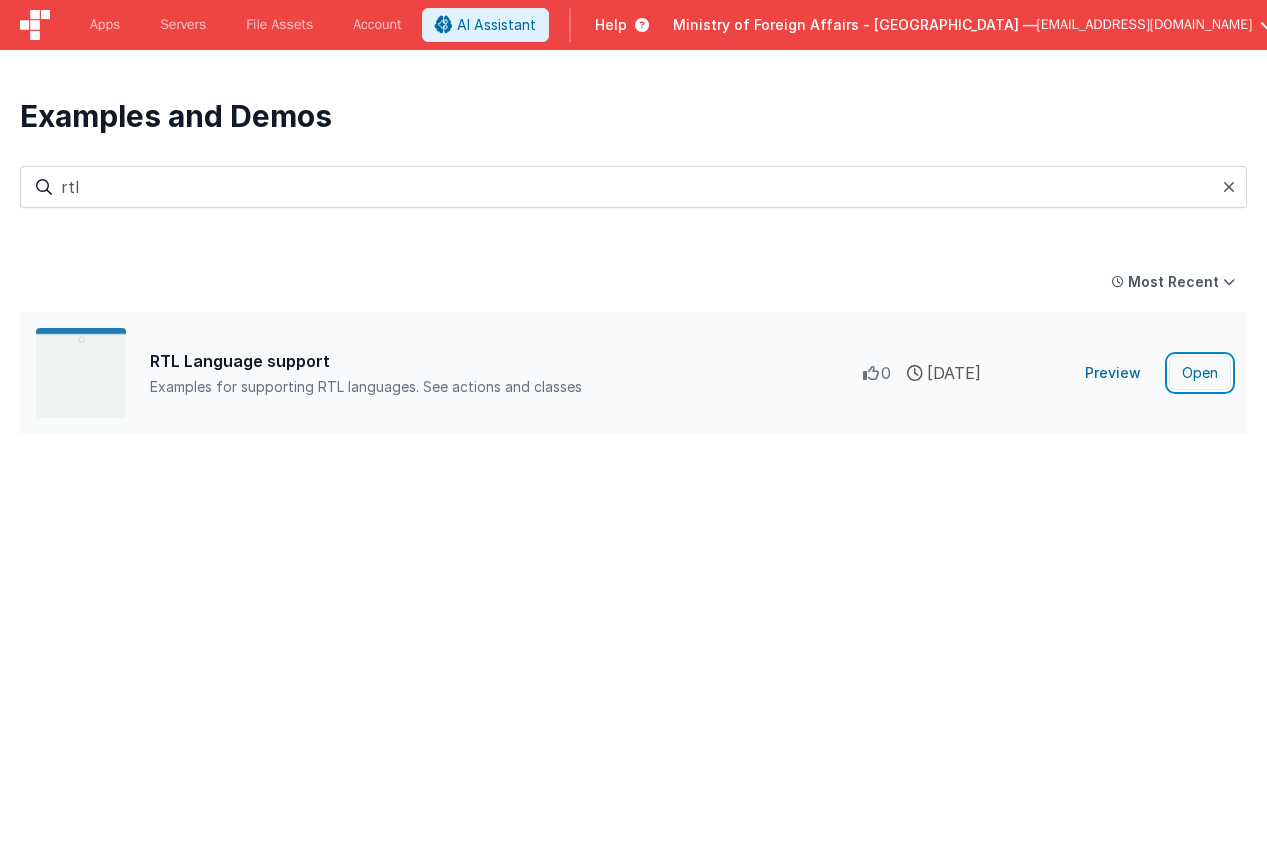 click on "Open" at bounding box center [1200, 373] 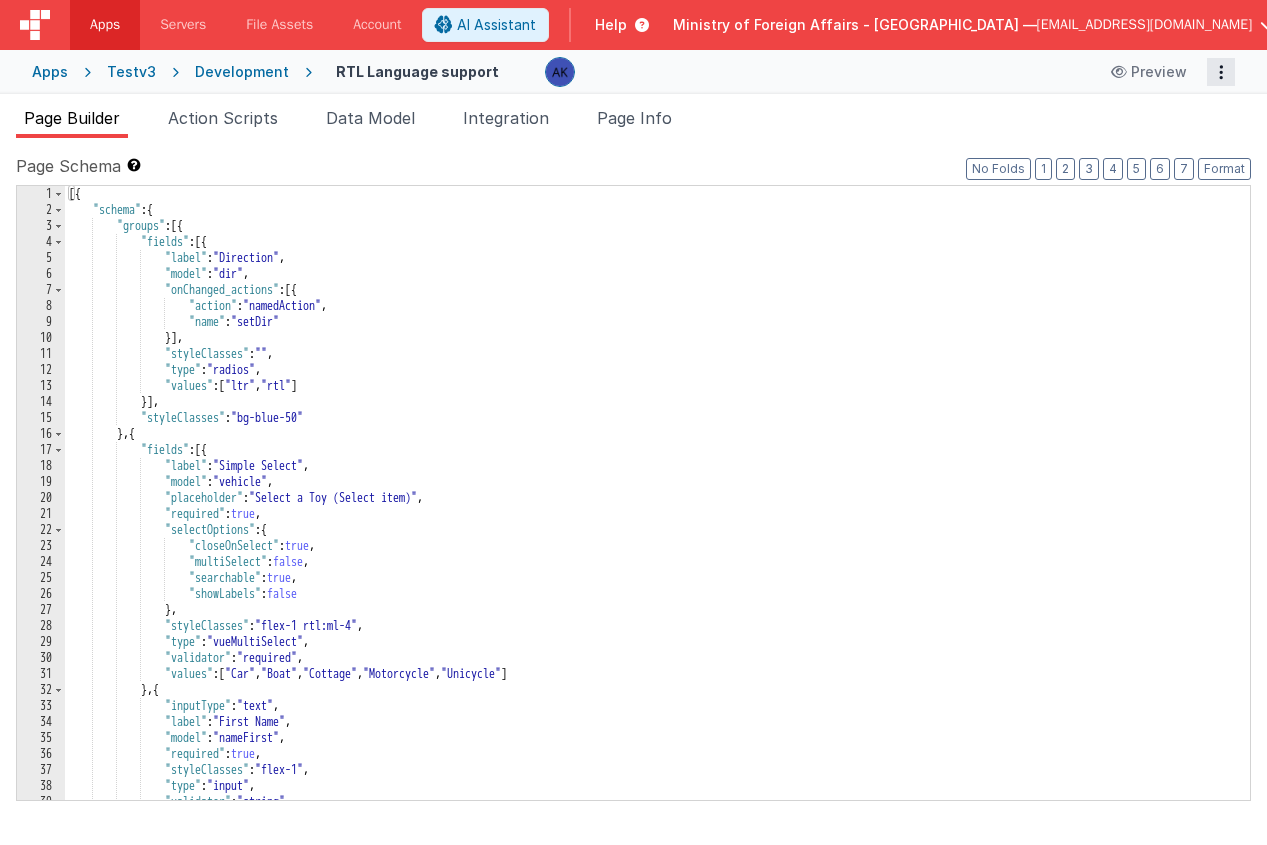 click at bounding box center [1221, 72] 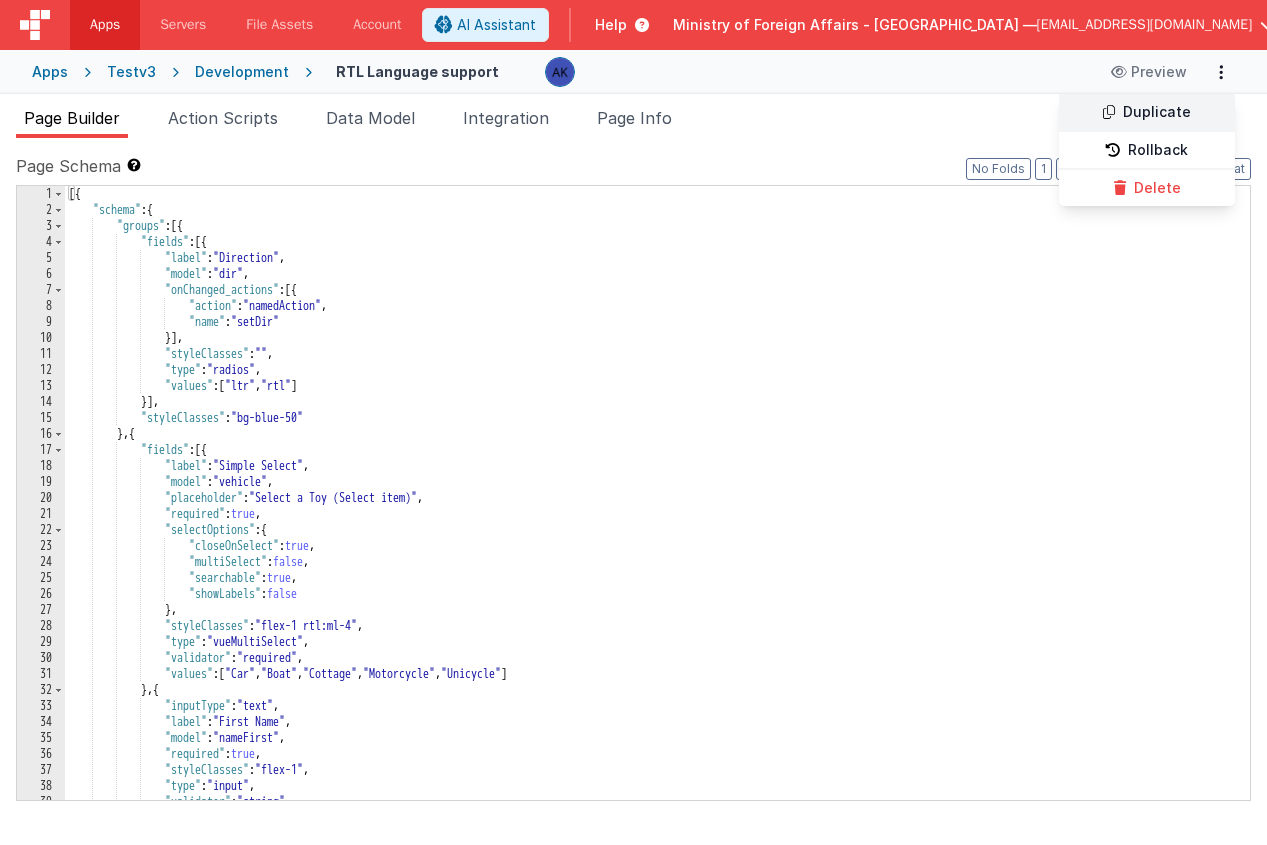 click on "Duplicate" at bounding box center (1147, 113) 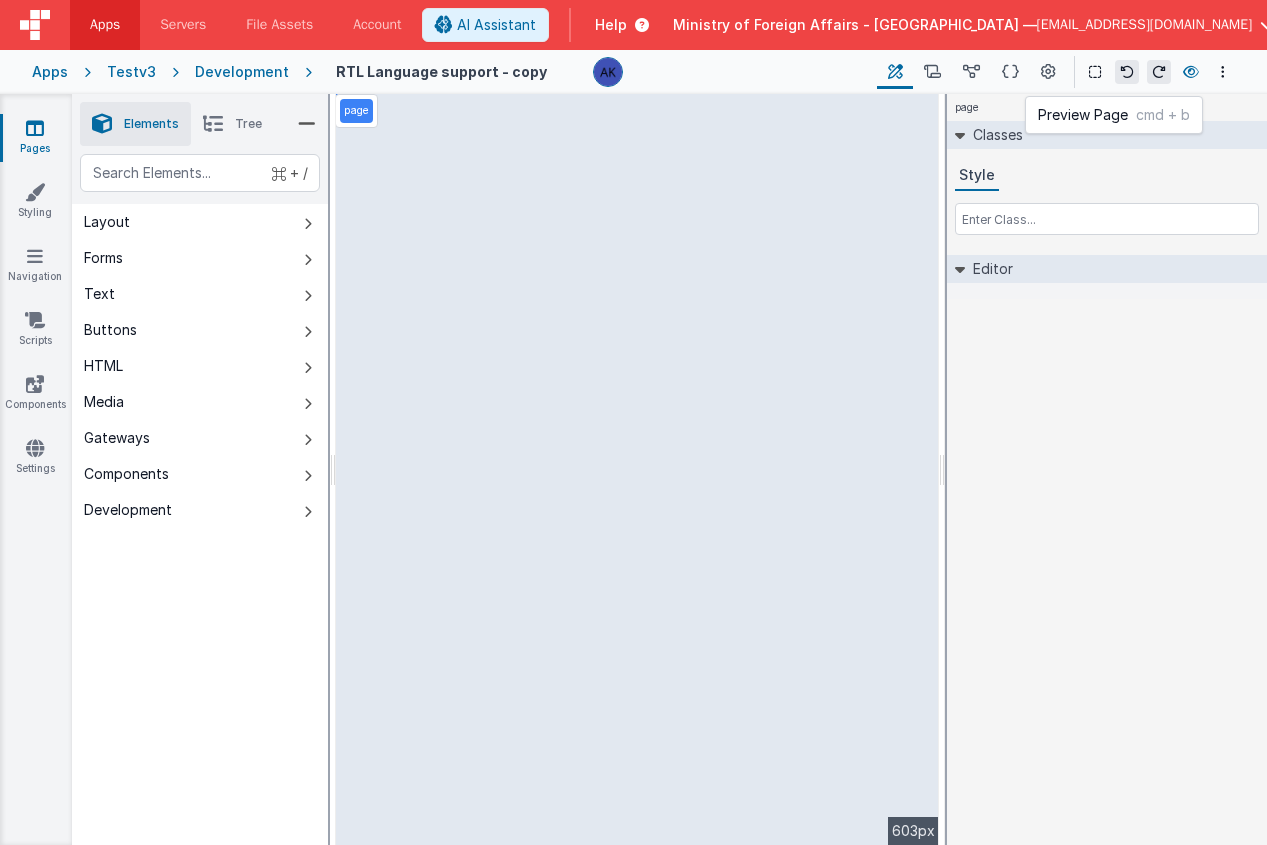 click at bounding box center [1191, 72] 